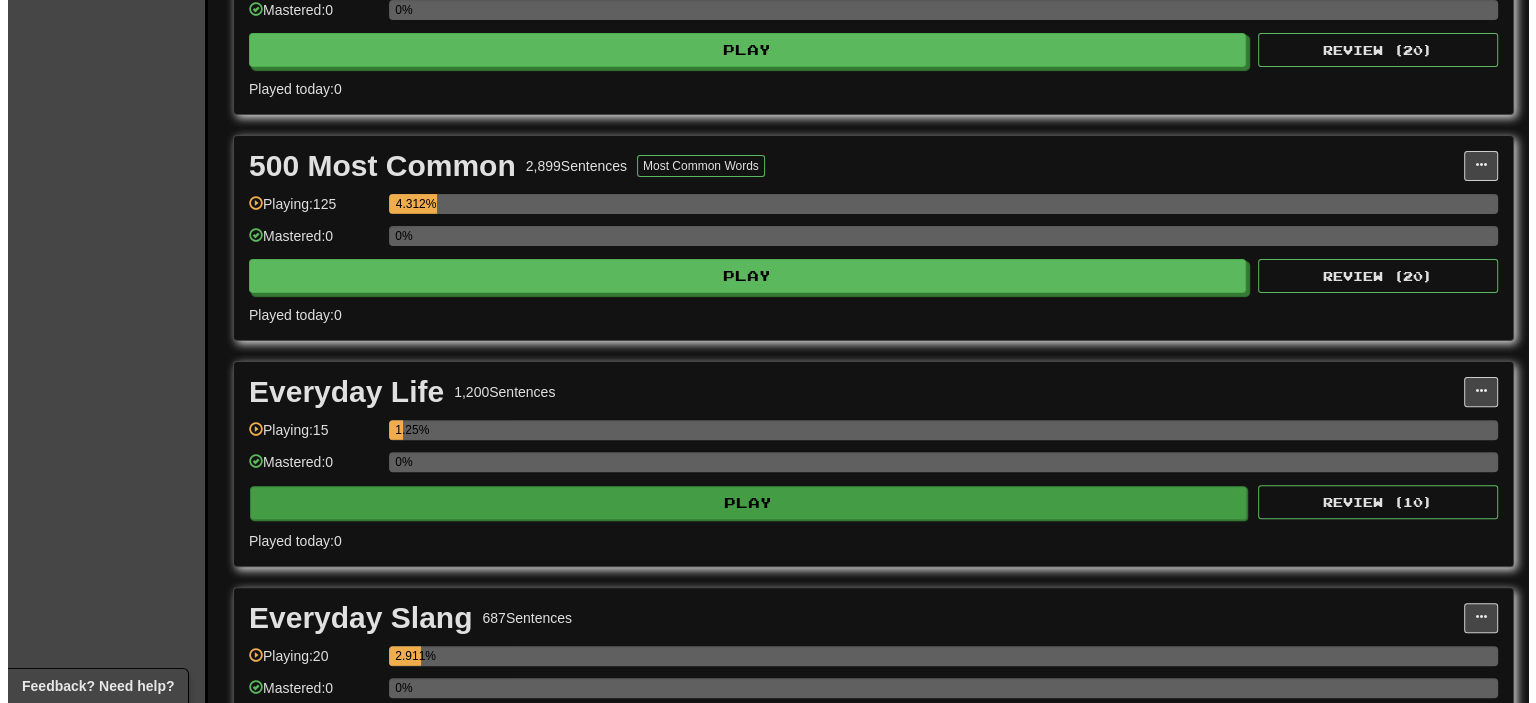 scroll, scrollTop: 300, scrollLeft: 0, axis: vertical 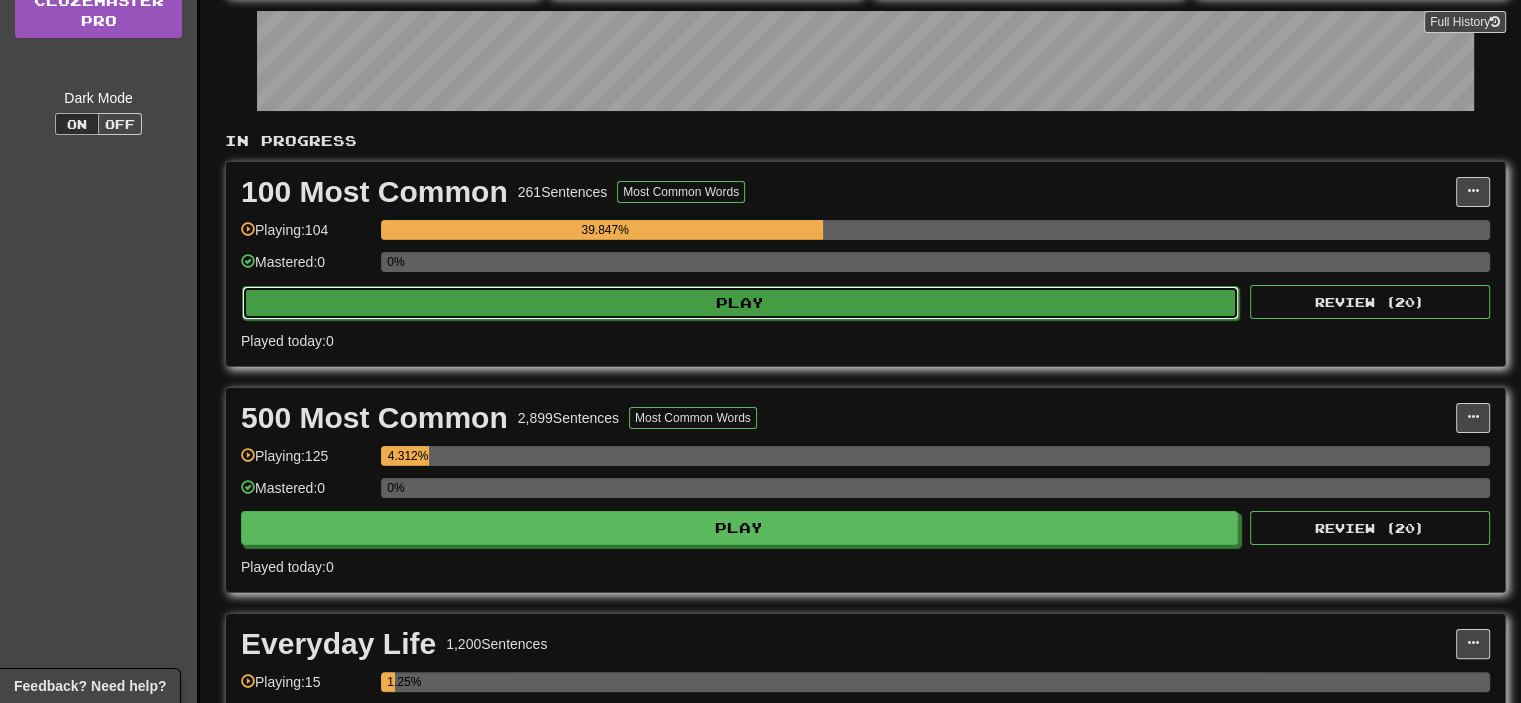 click on "Play" at bounding box center (740, 303) 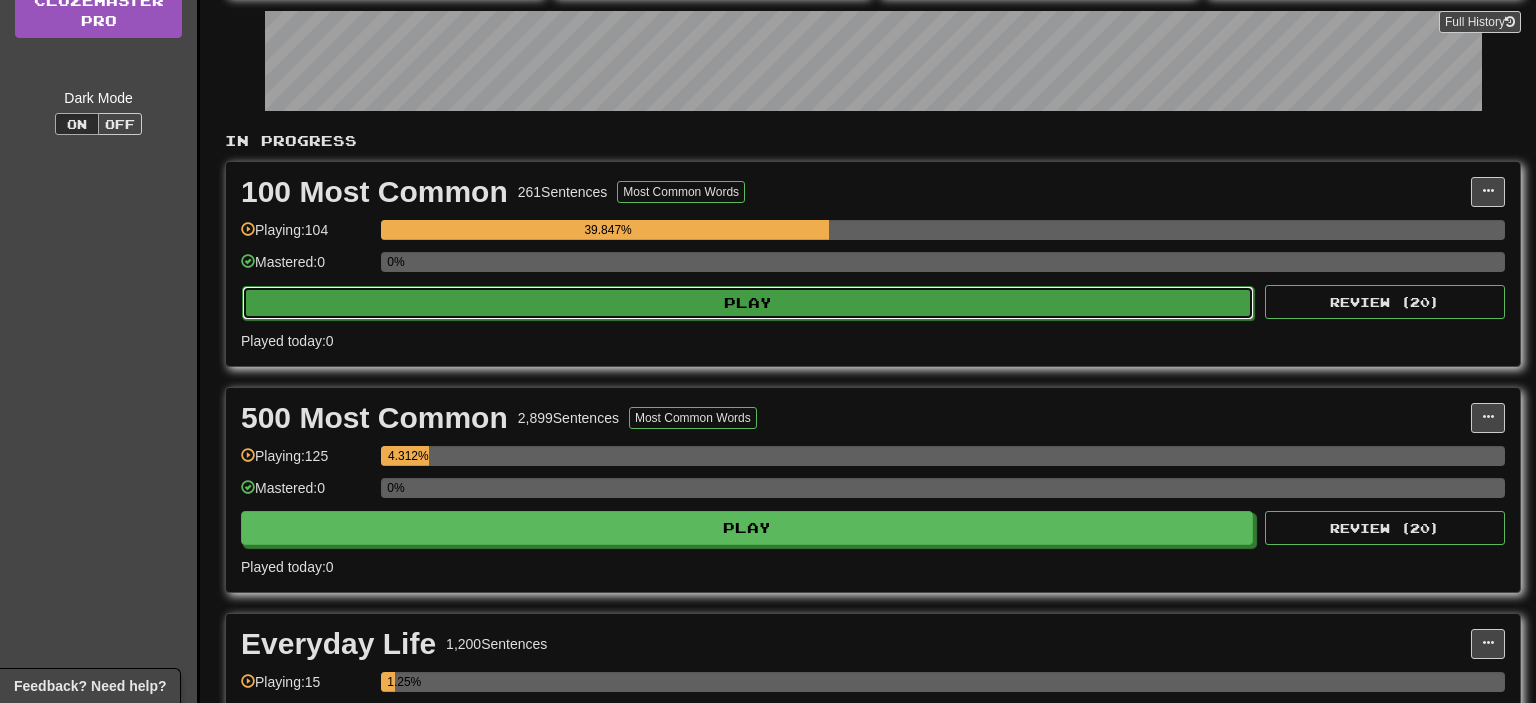 select on "**" 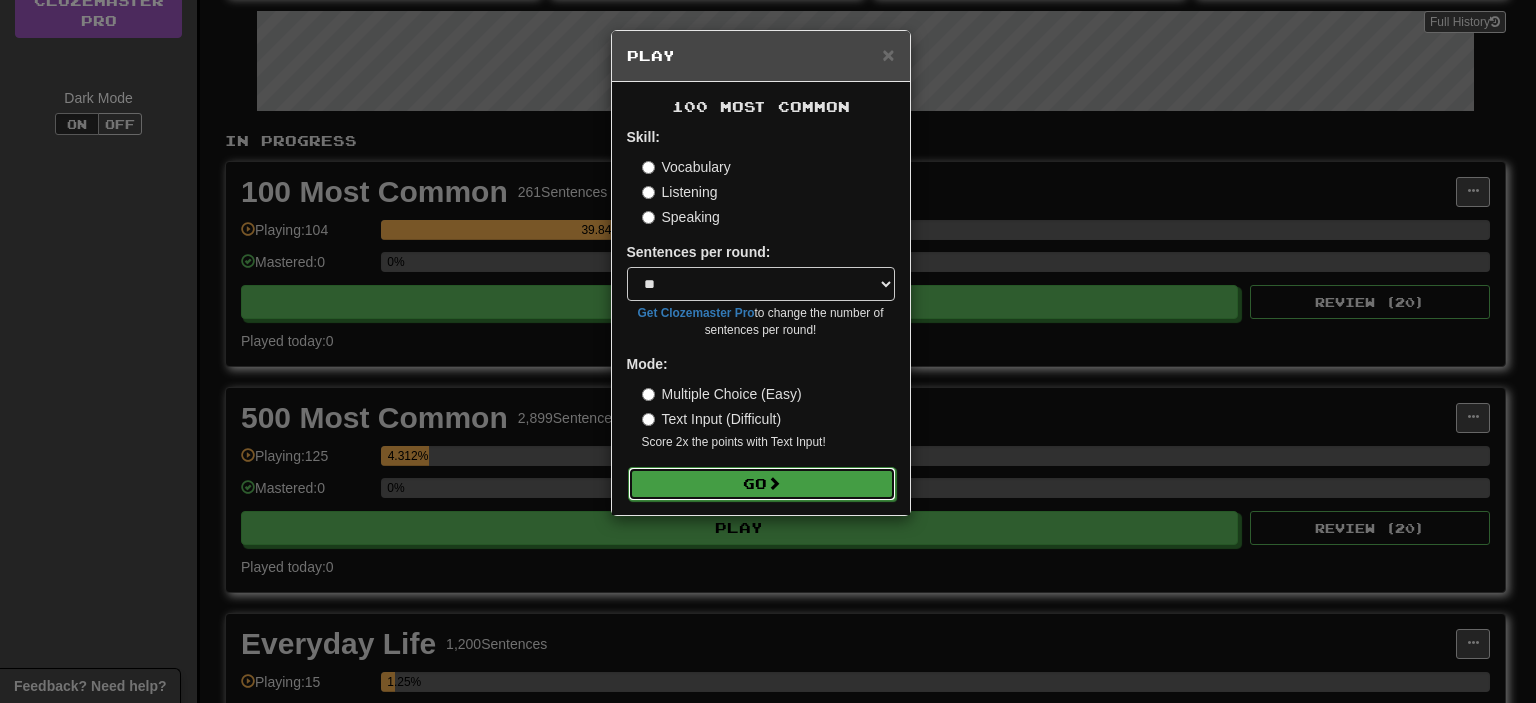 click on "Go" at bounding box center (762, 484) 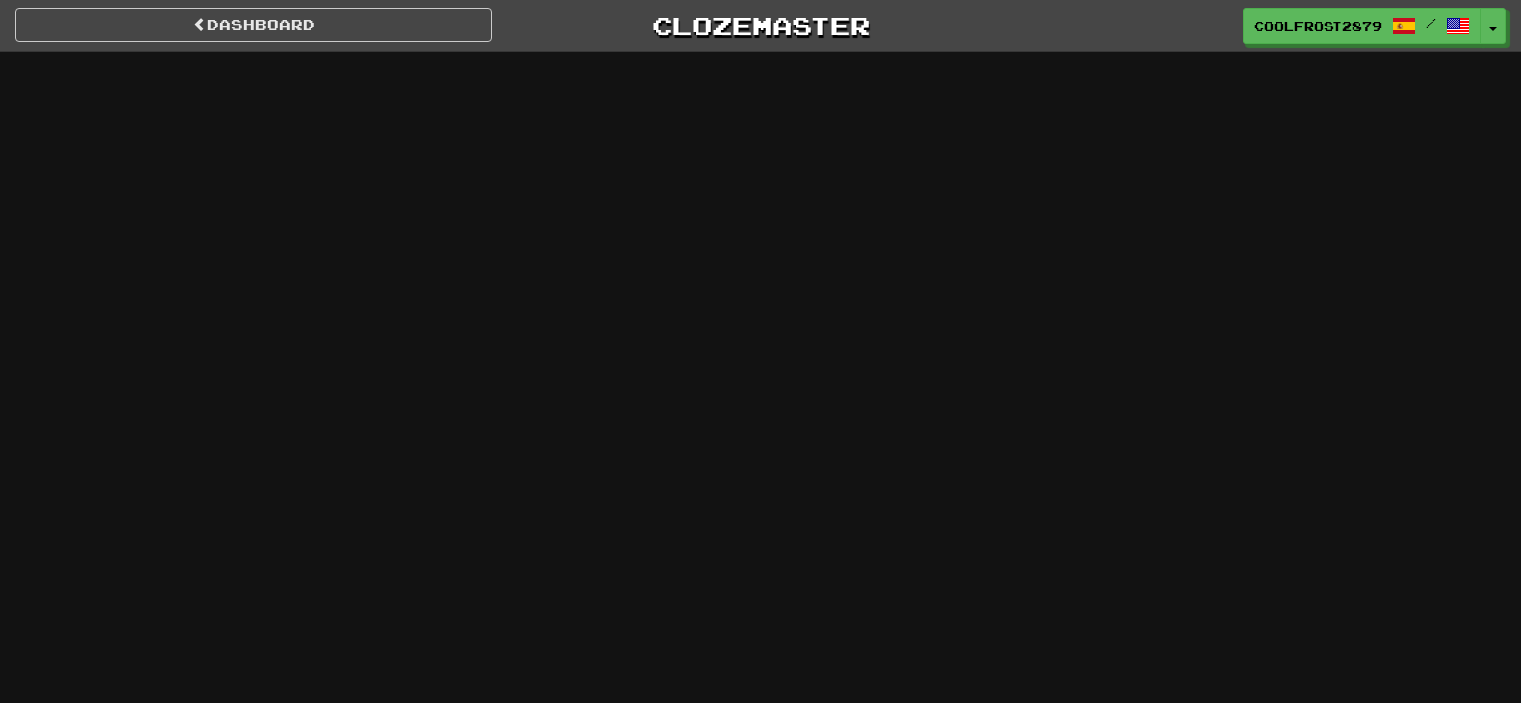 scroll, scrollTop: 0, scrollLeft: 0, axis: both 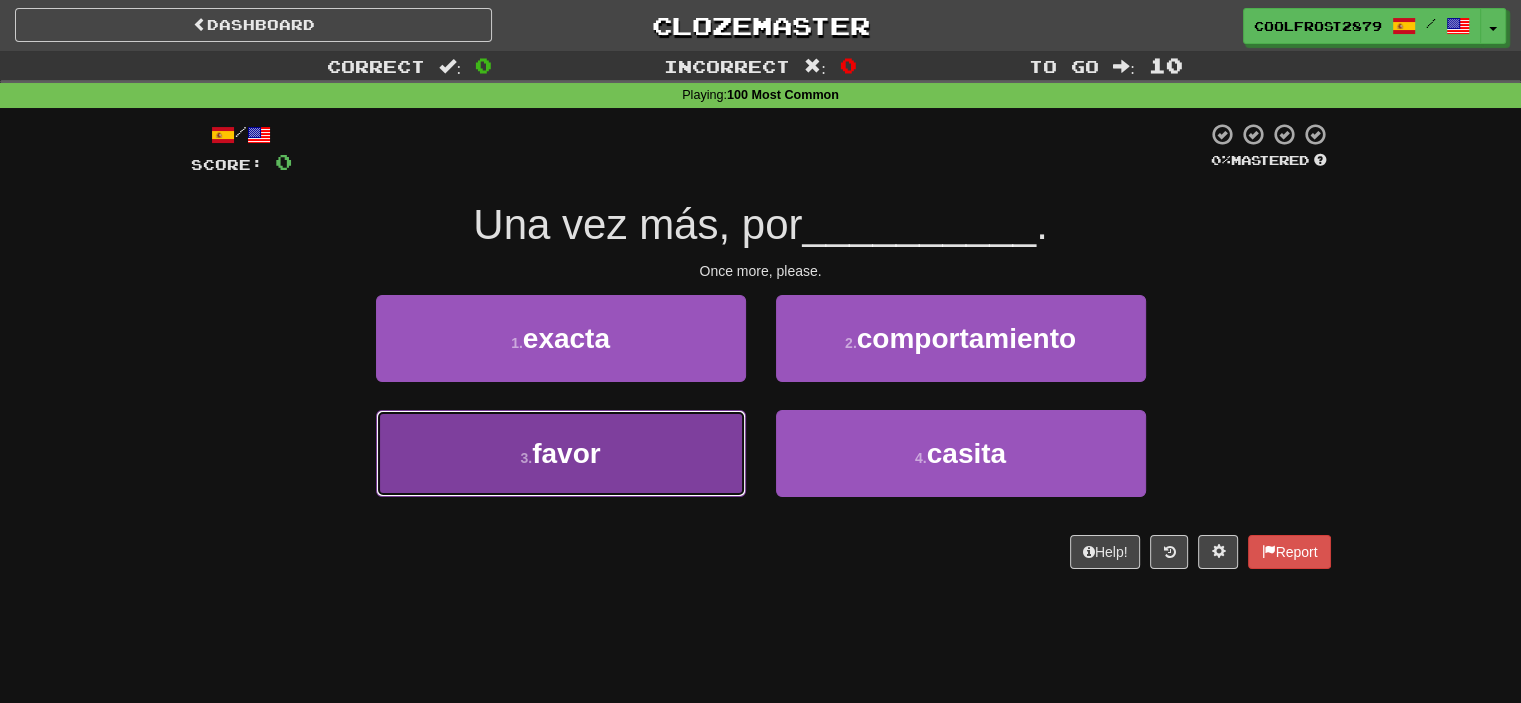 click on "3 .  favor" at bounding box center (561, 453) 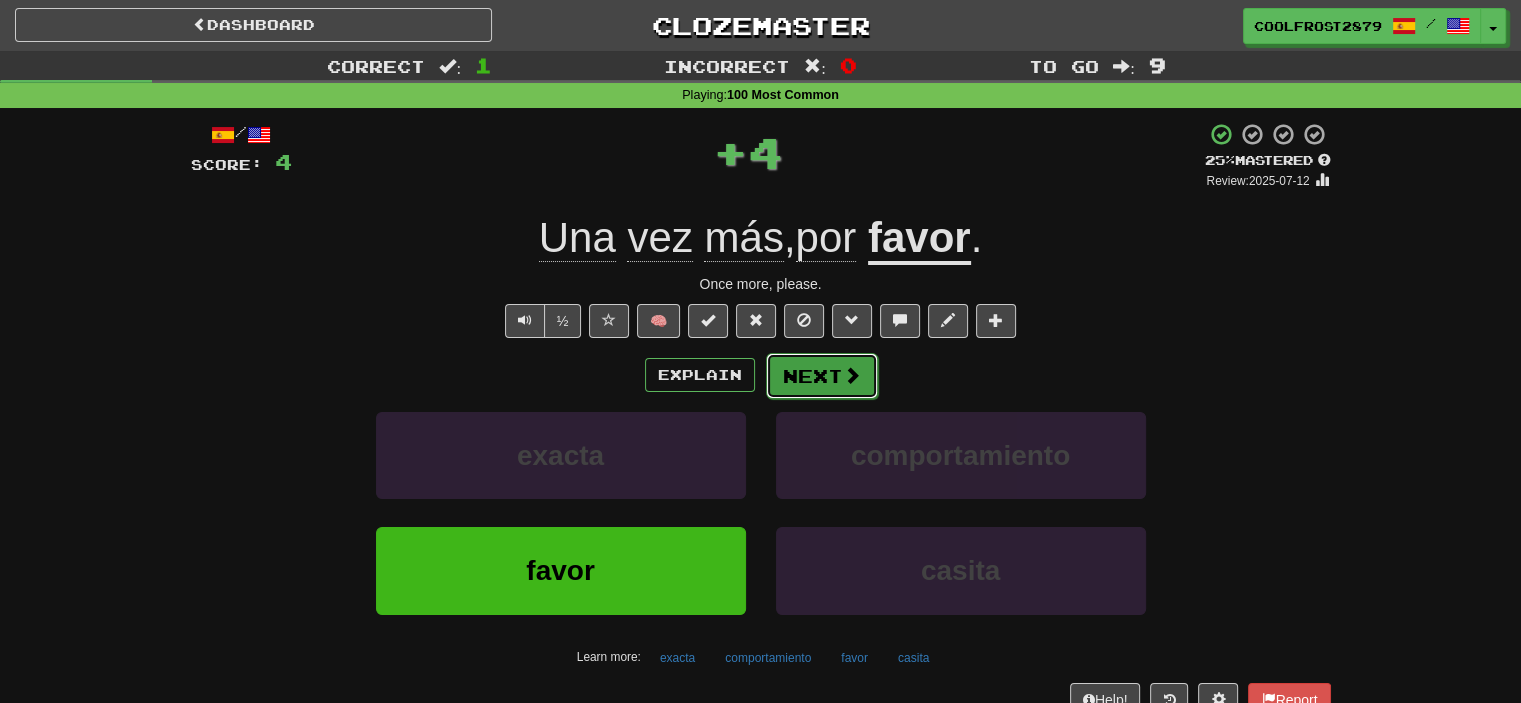 click on "Next" at bounding box center (822, 376) 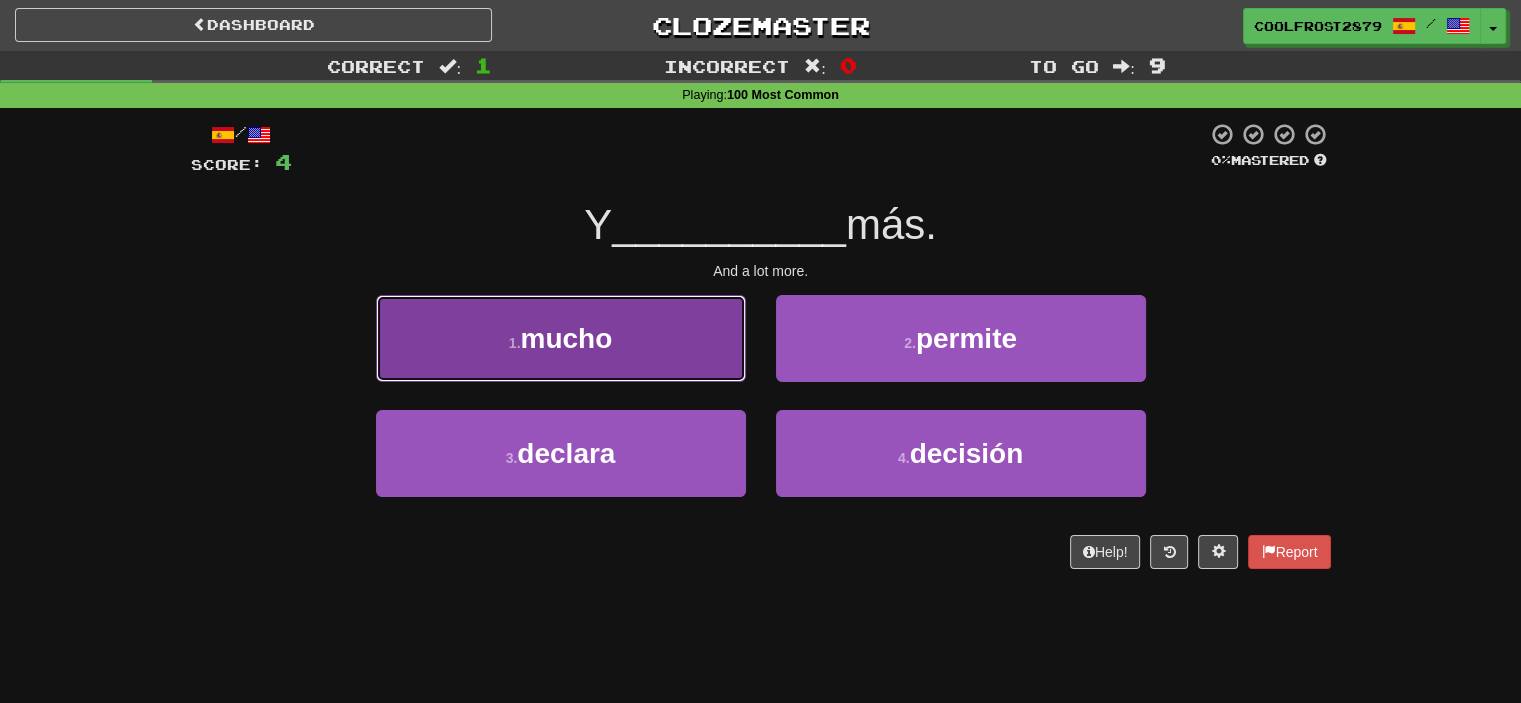 click on "1 .  mucho" at bounding box center (561, 338) 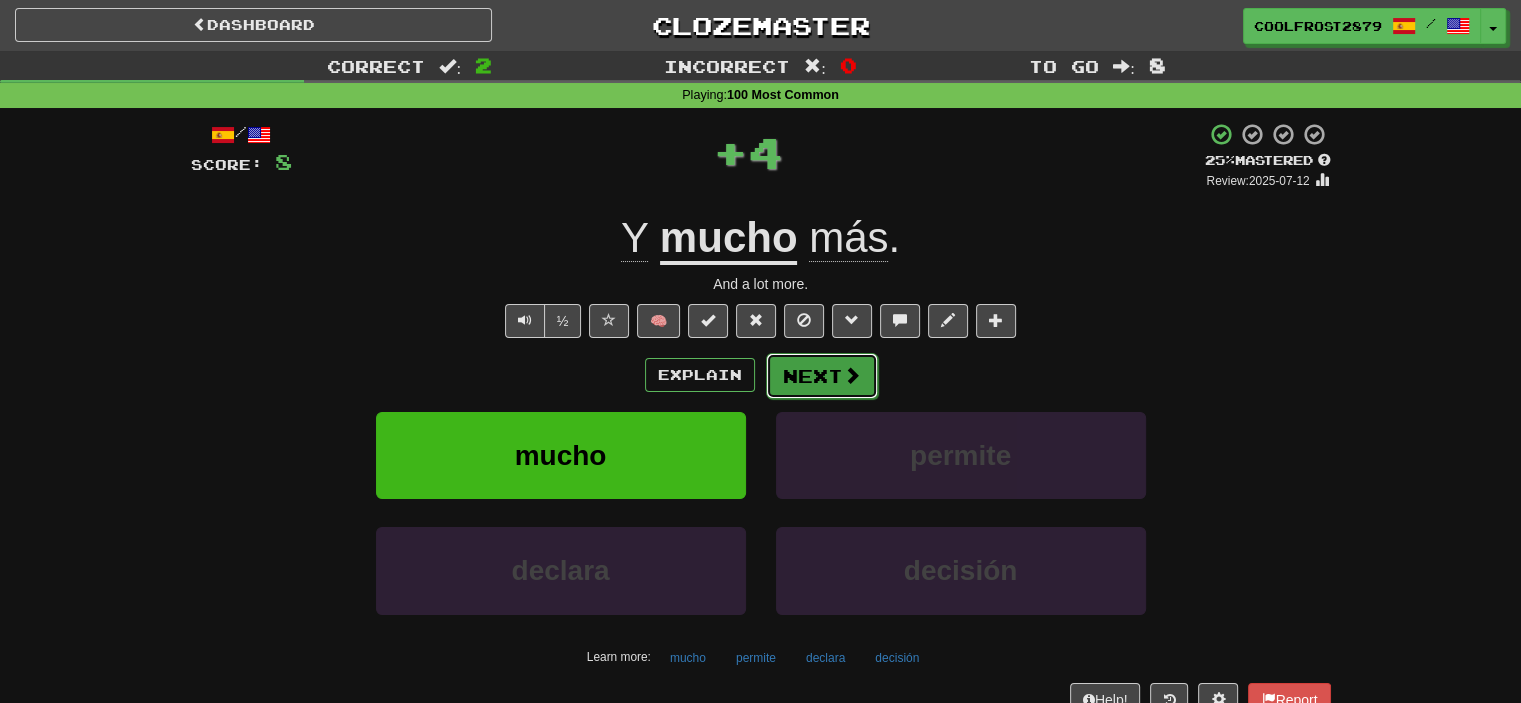 click on "Next" at bounding box center (822, 376) 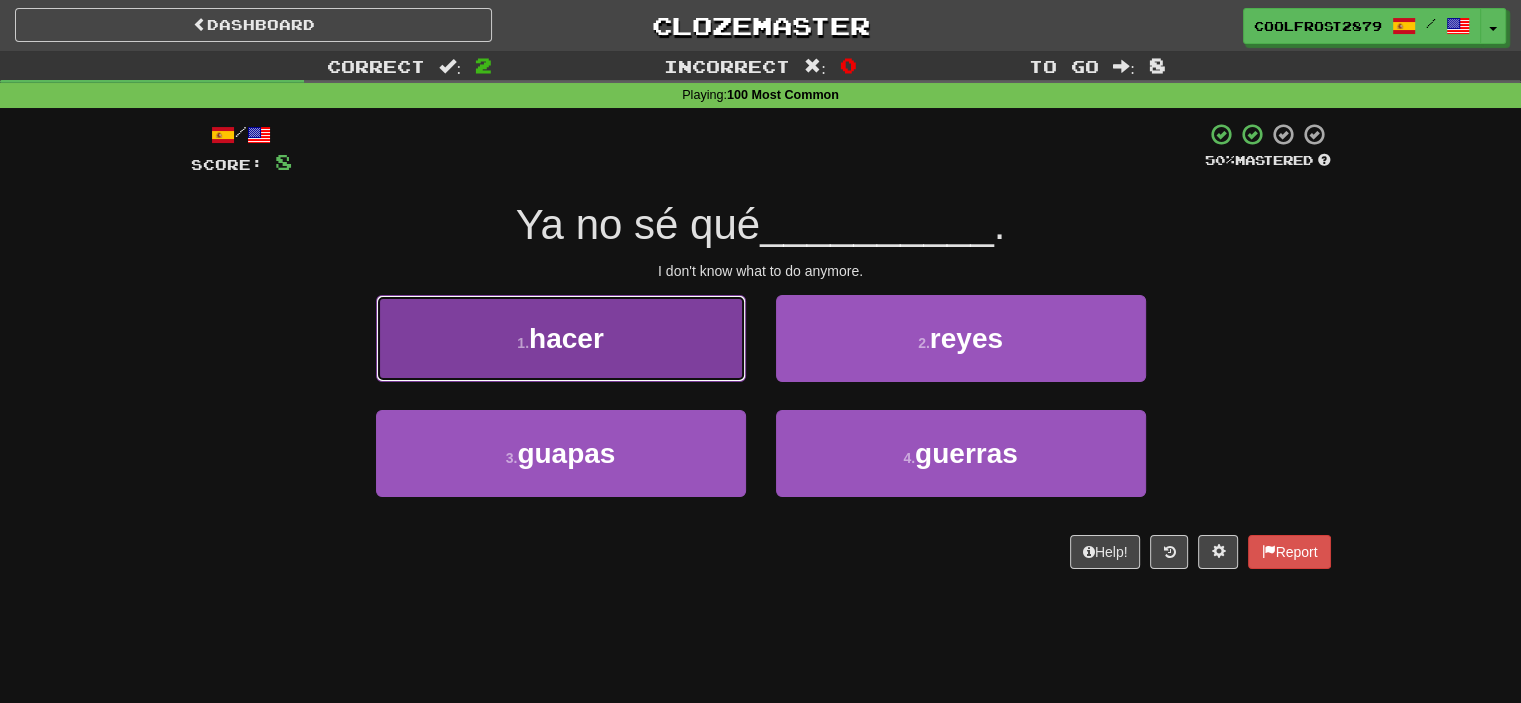 click on "1 .  hacer" at bounding box center (561, 338) 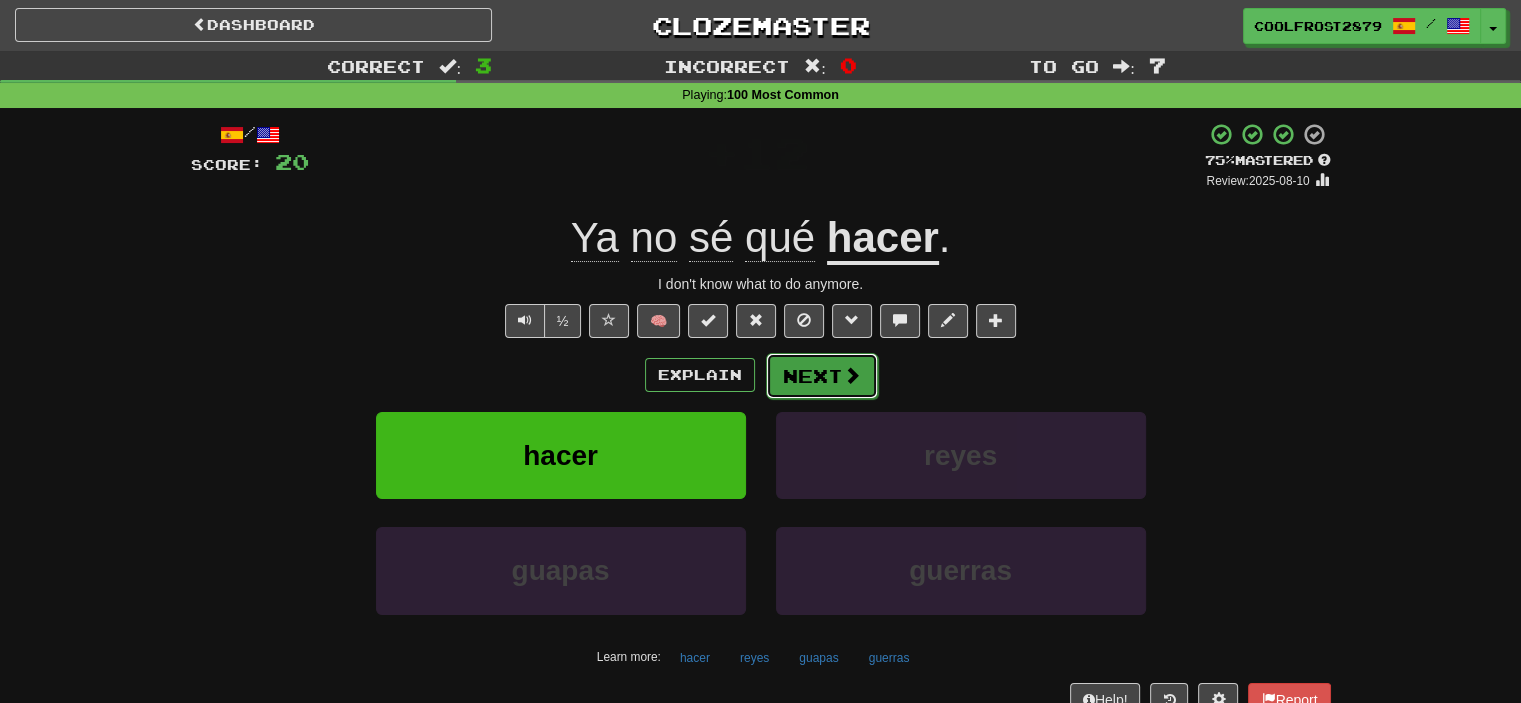 click on "Next" at bounding box center [822, 376] 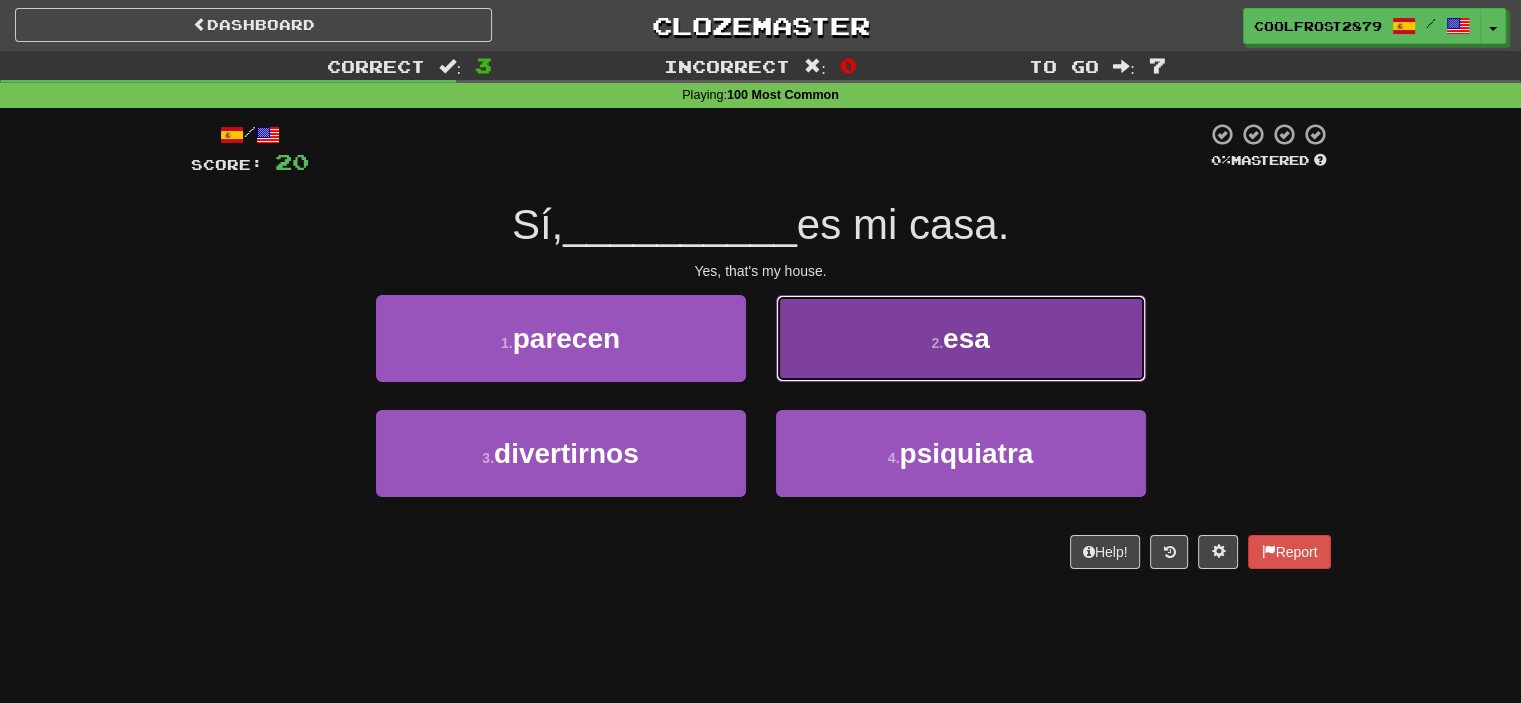 click on "2 .  esa" at bounding box center [961, 338] 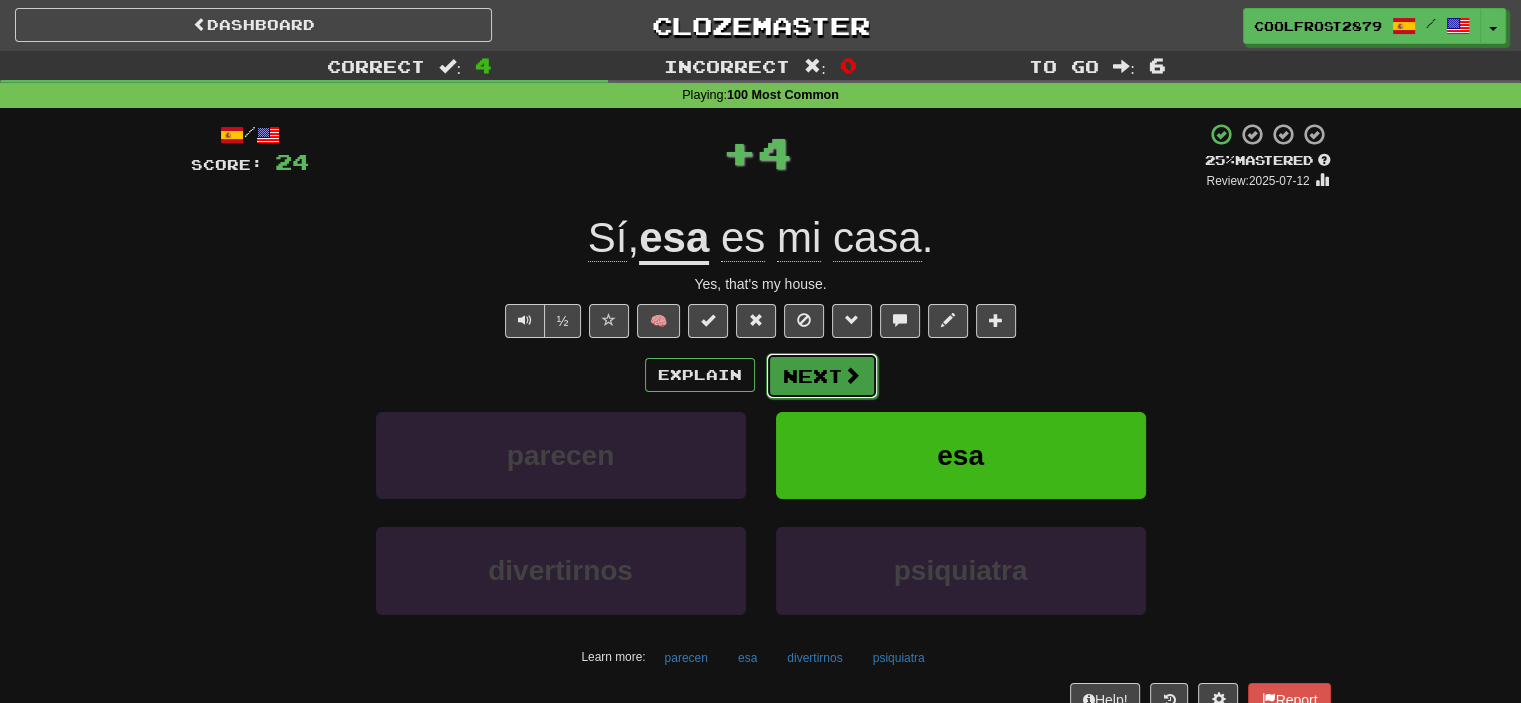 click on "Next" at bounding box center [822, 376] 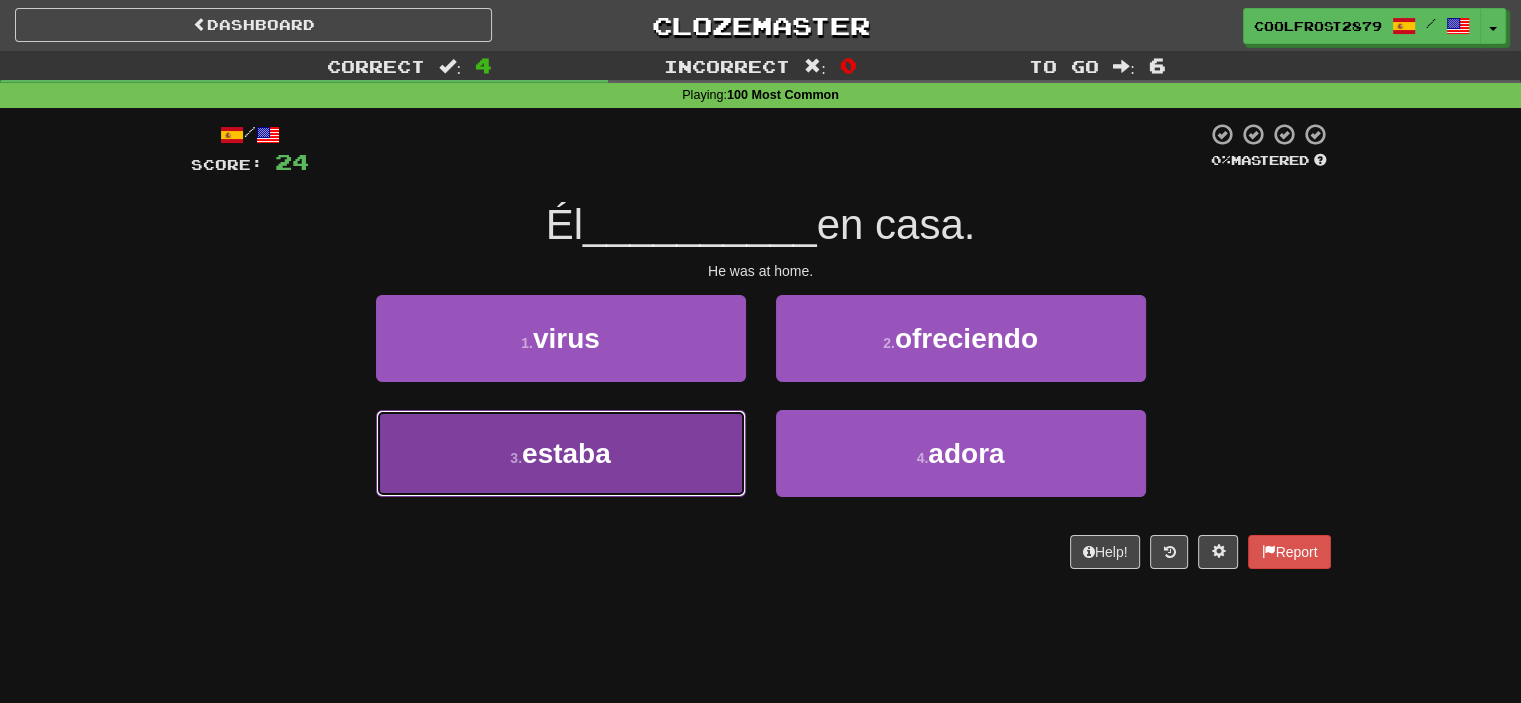 click on "3 .  estaba" at bounding box center [561, 453] 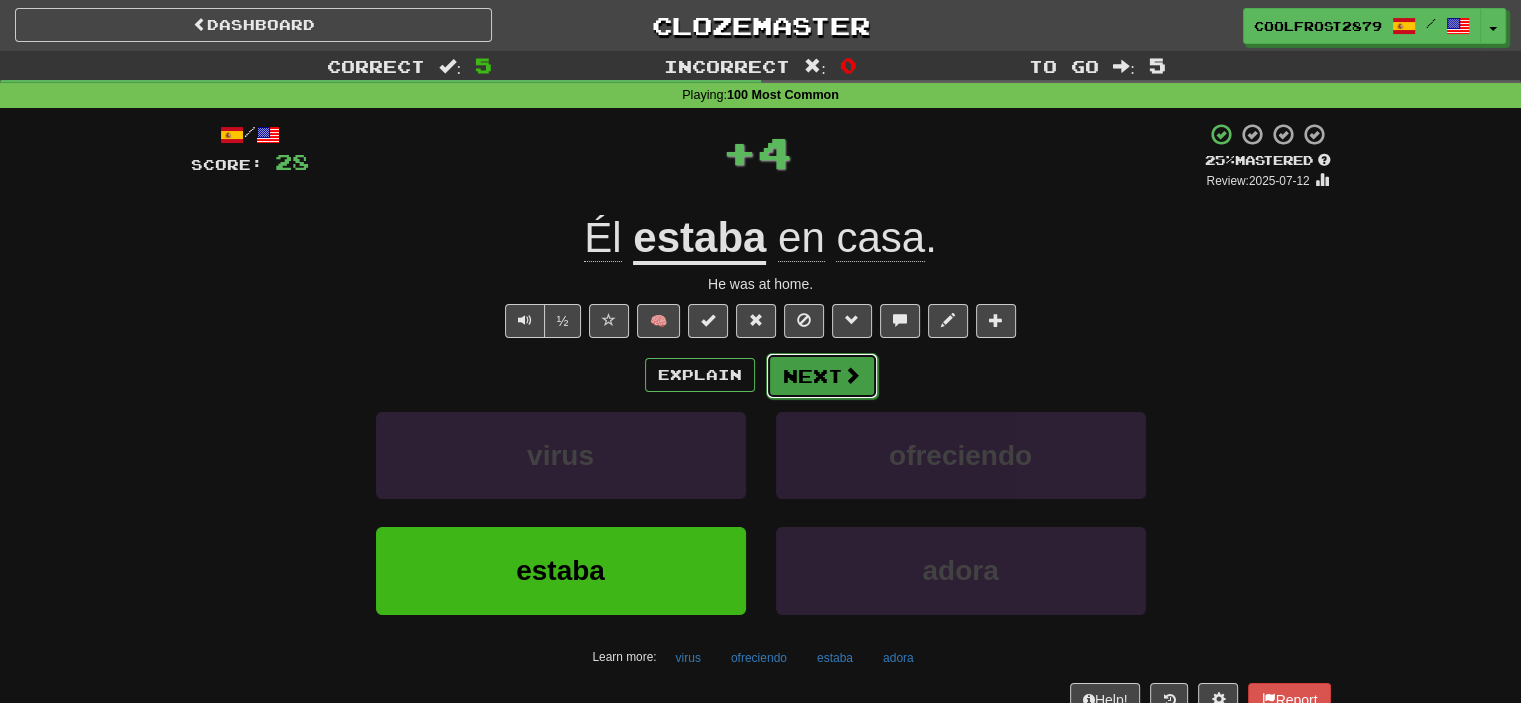 click on "Next" at bounding box center [822, 376] 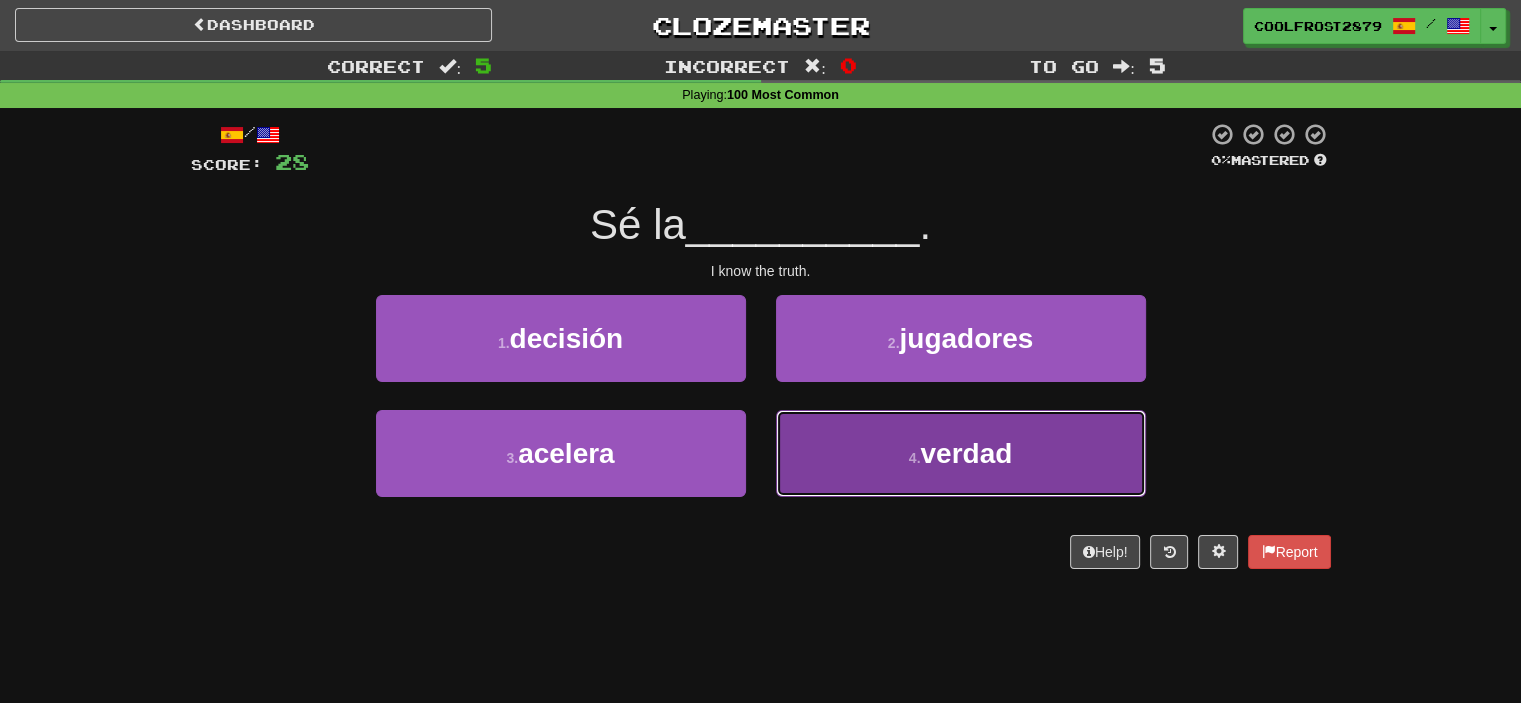 click on "verdad" at bounding box center (966, 453) 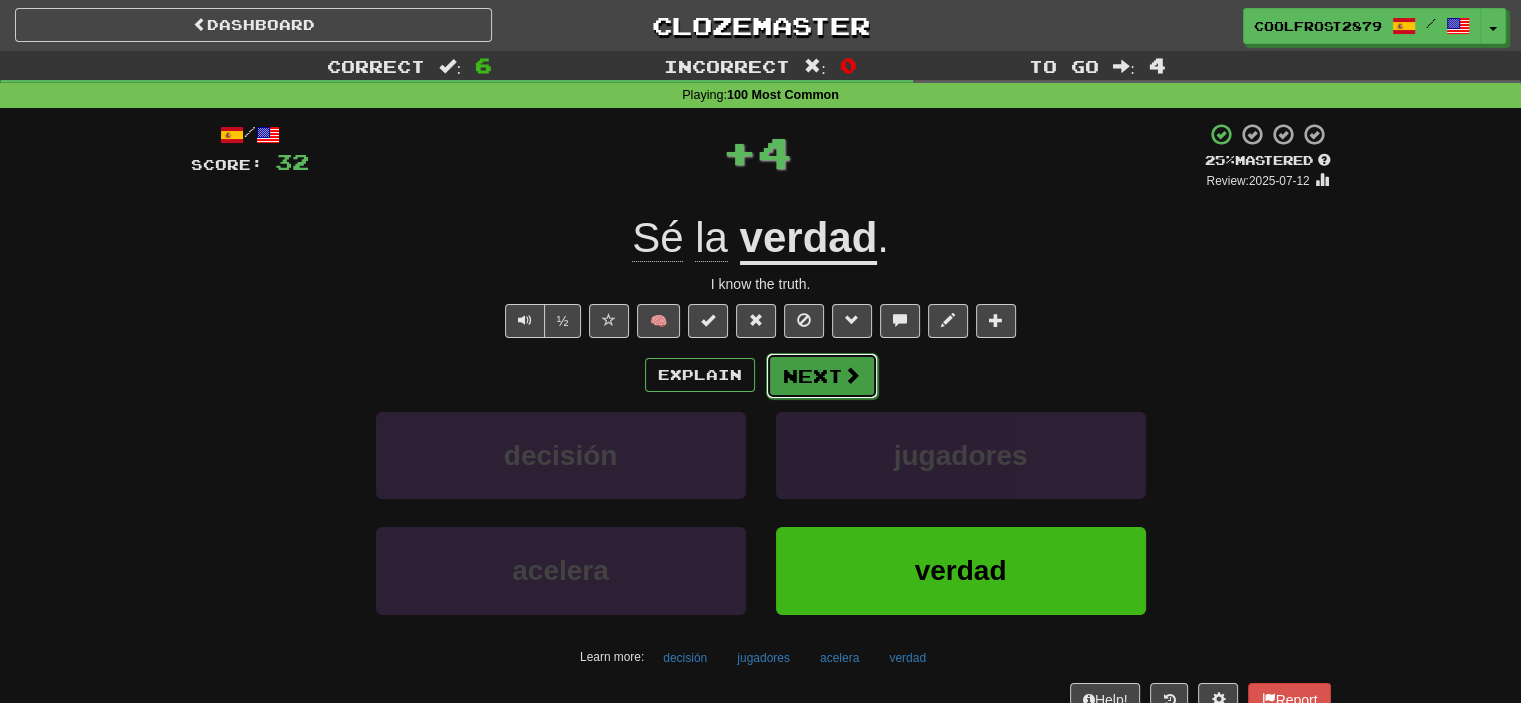click on "Next" at bounding box center (822, 376) 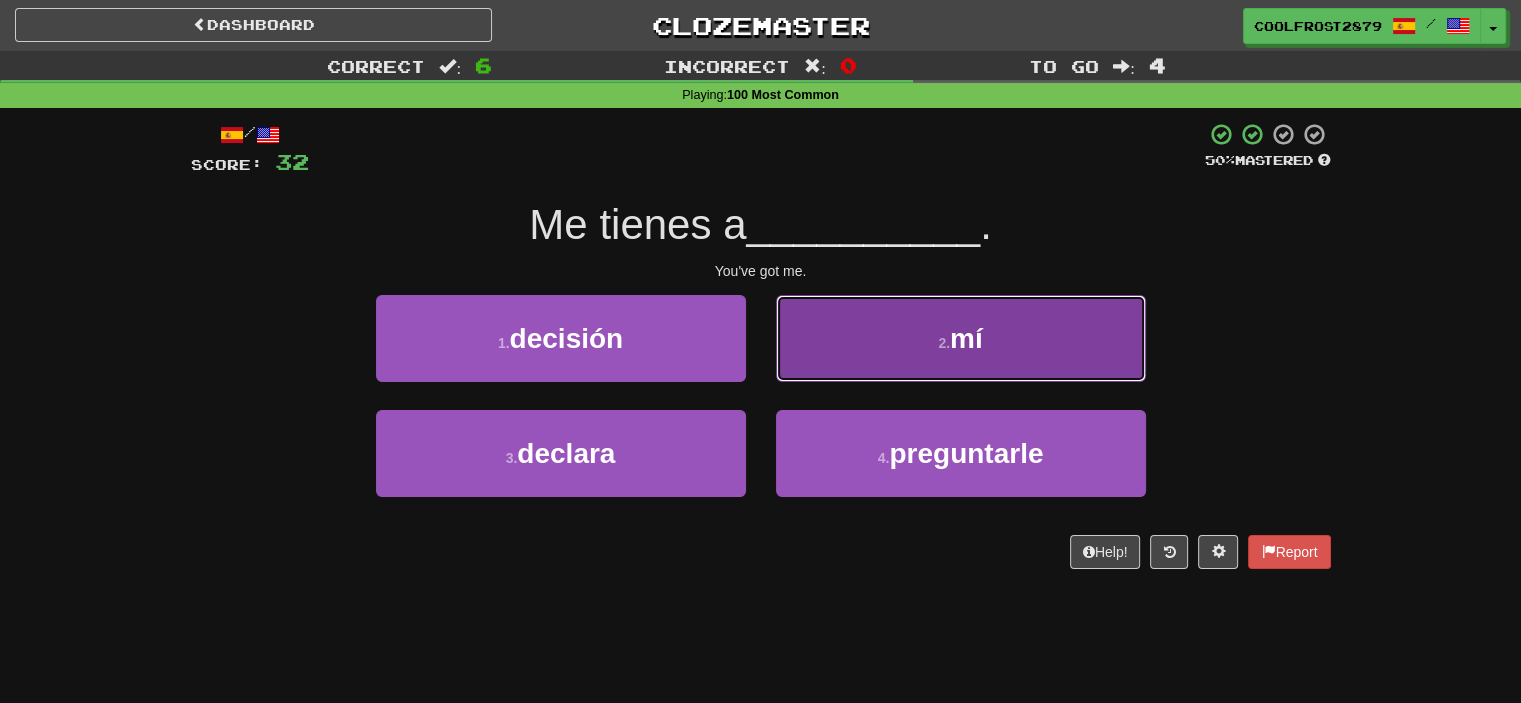 click on "2 .  mí" at bounding box center [961, 338] 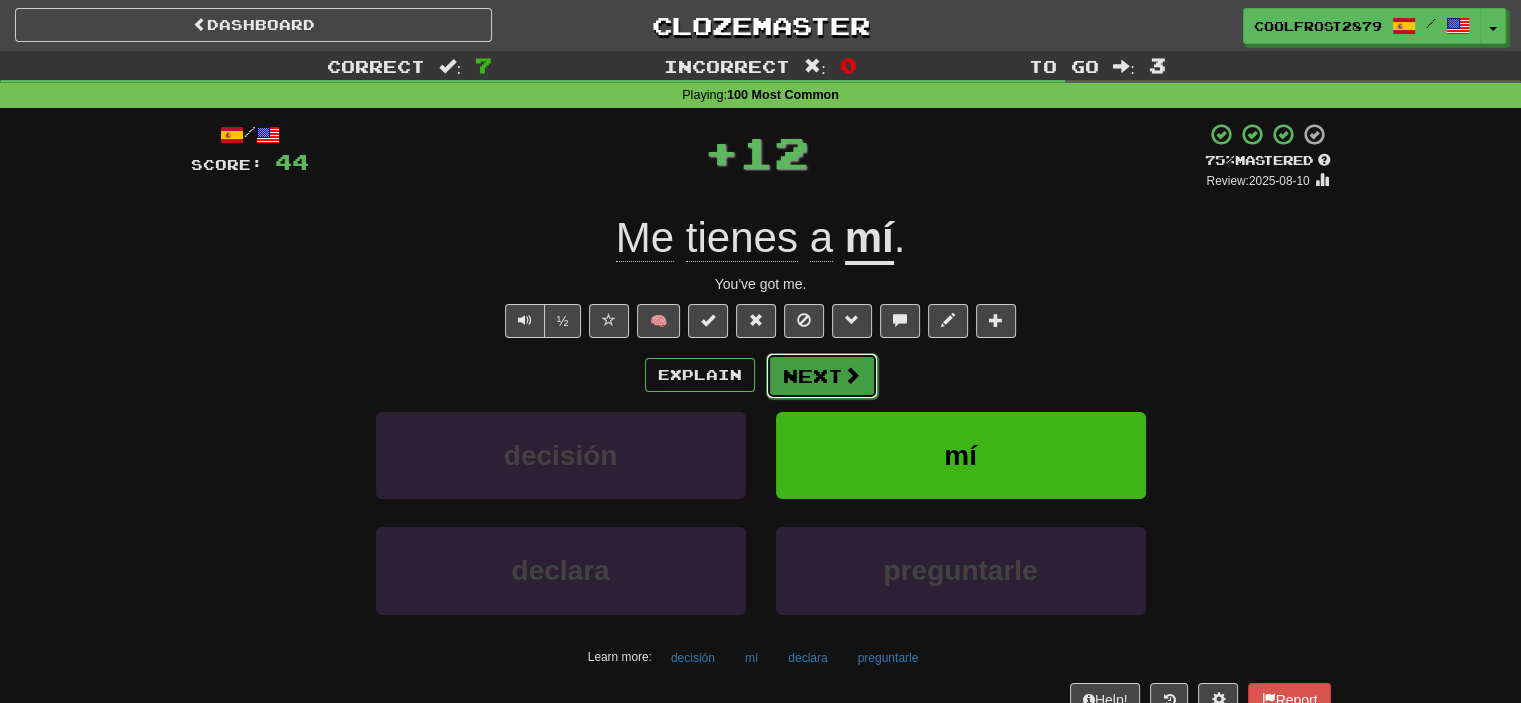 click on "Next" at bounding box center [822, 376] 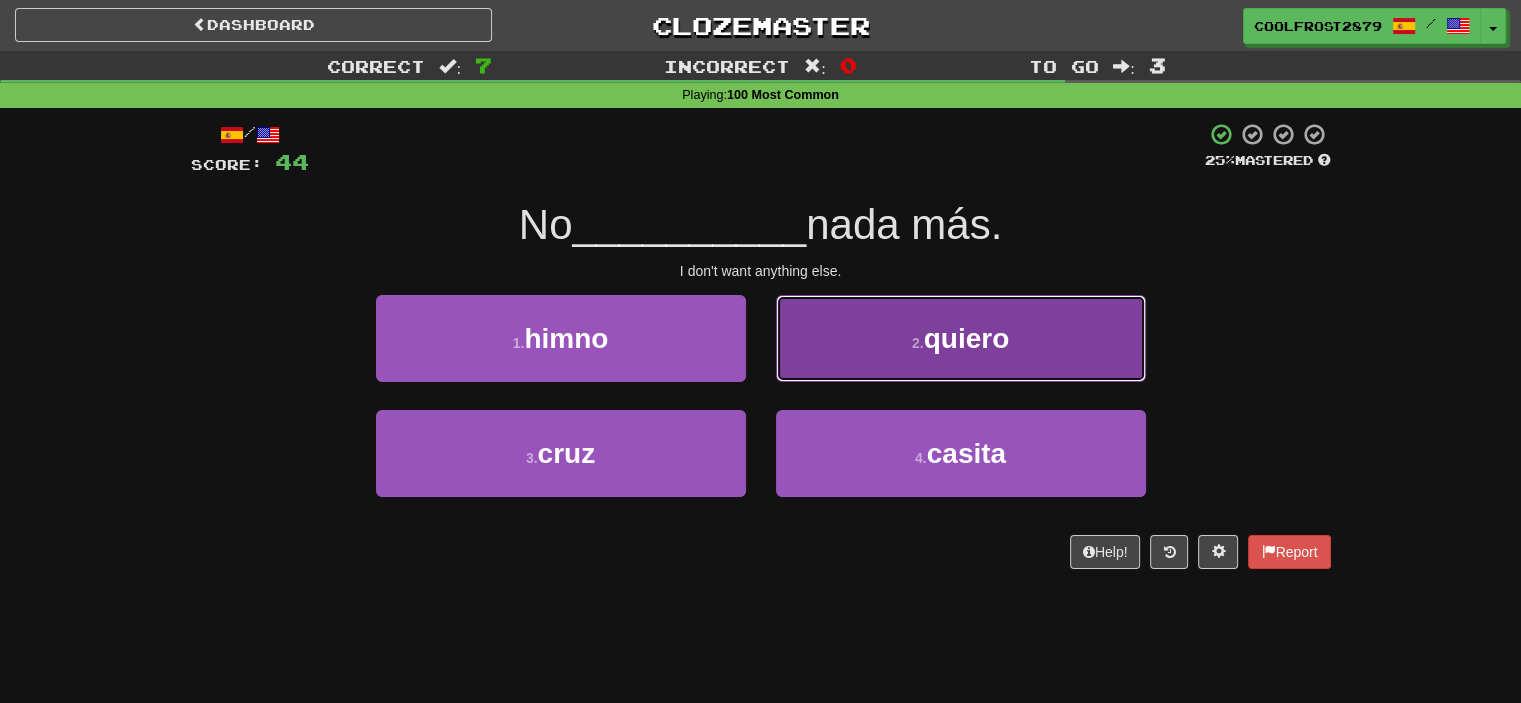 click on "quiero" at bounding box center (967, 338) 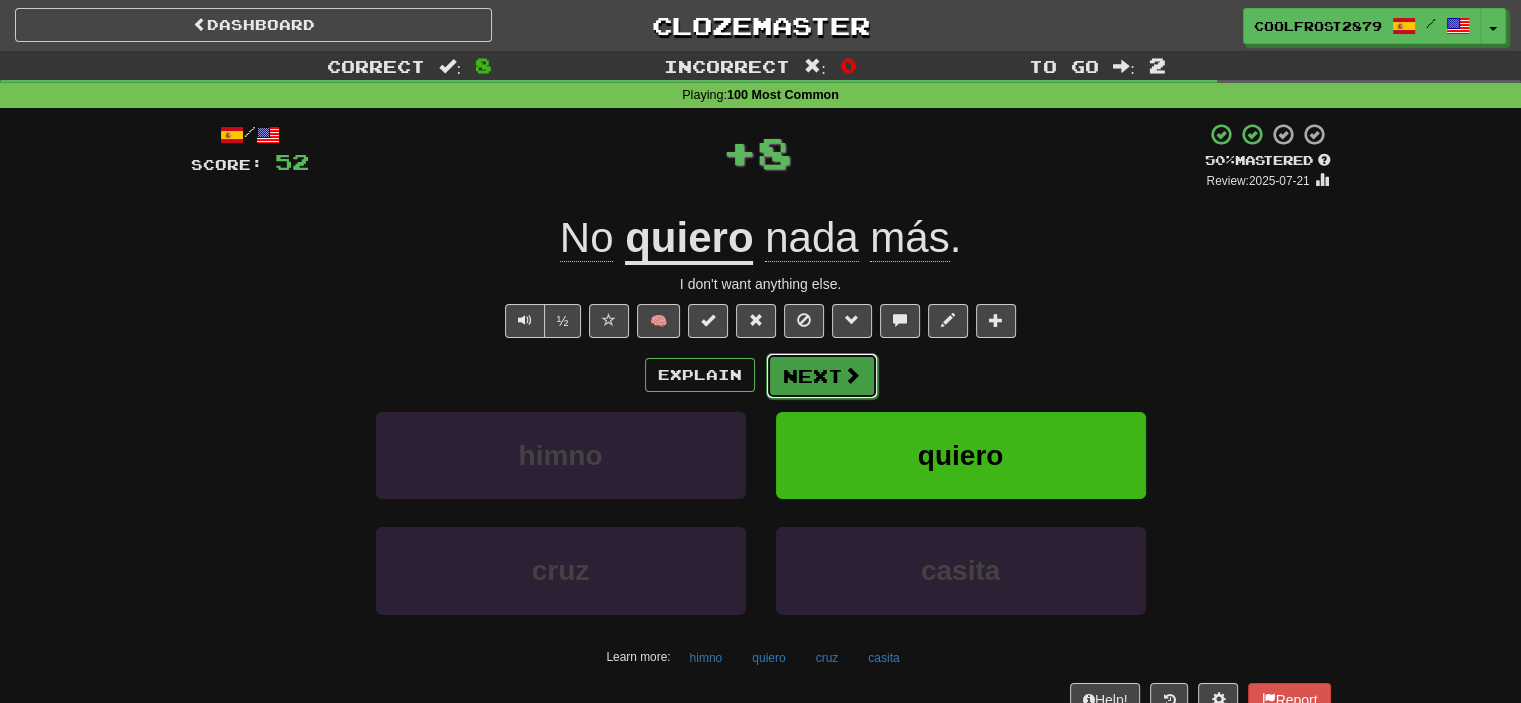 click on "Next" at bounding box center (822, 376) 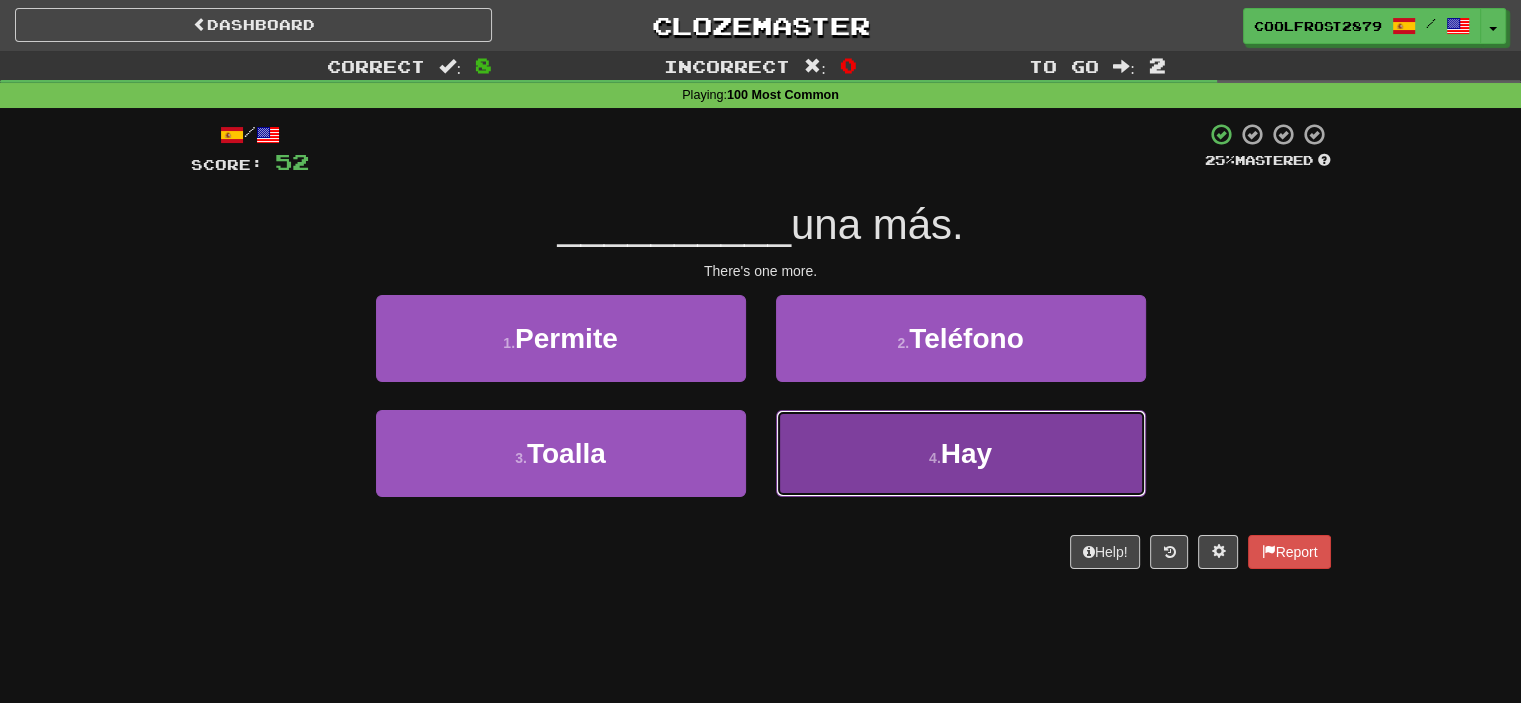 click on "Hay" at bounding box center (966, 453) 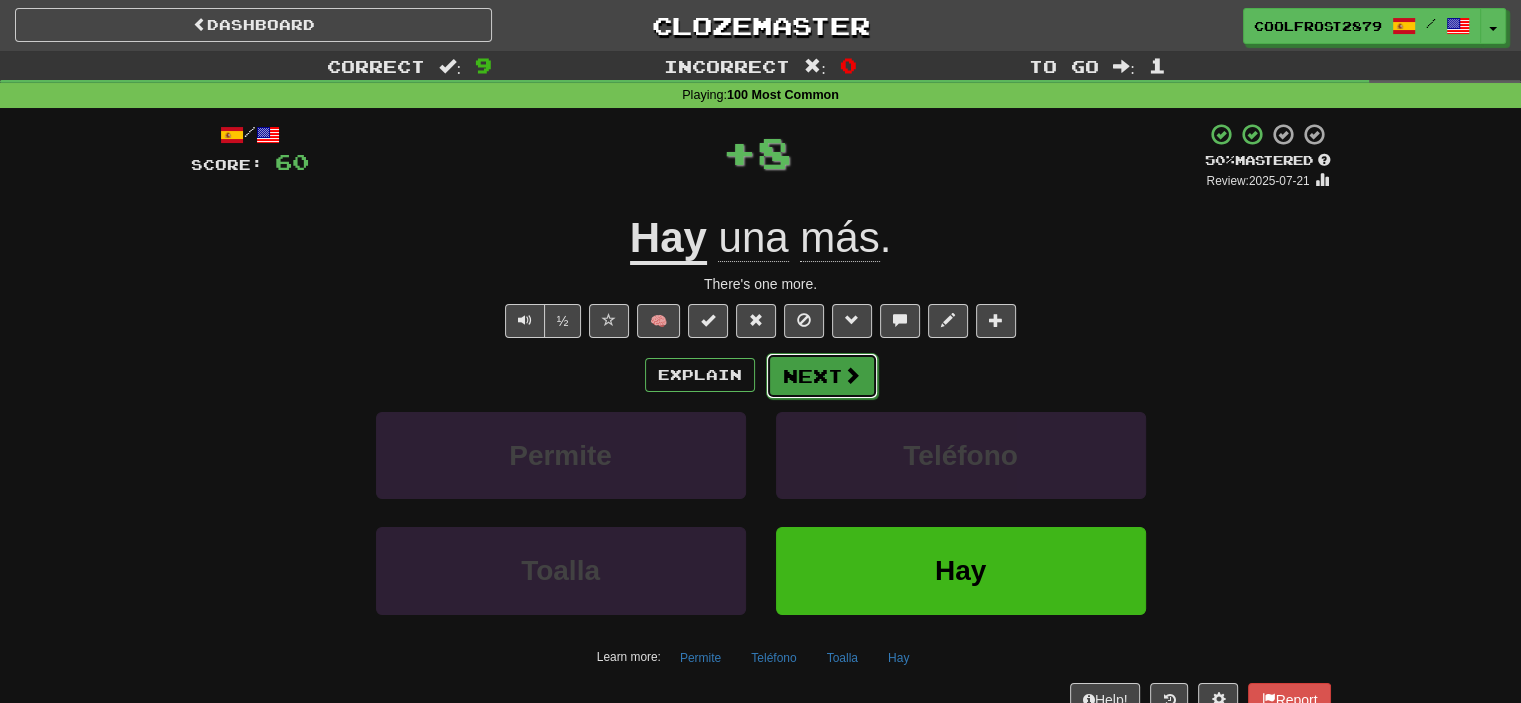 click on "Next" at bounding box center [822, 376] 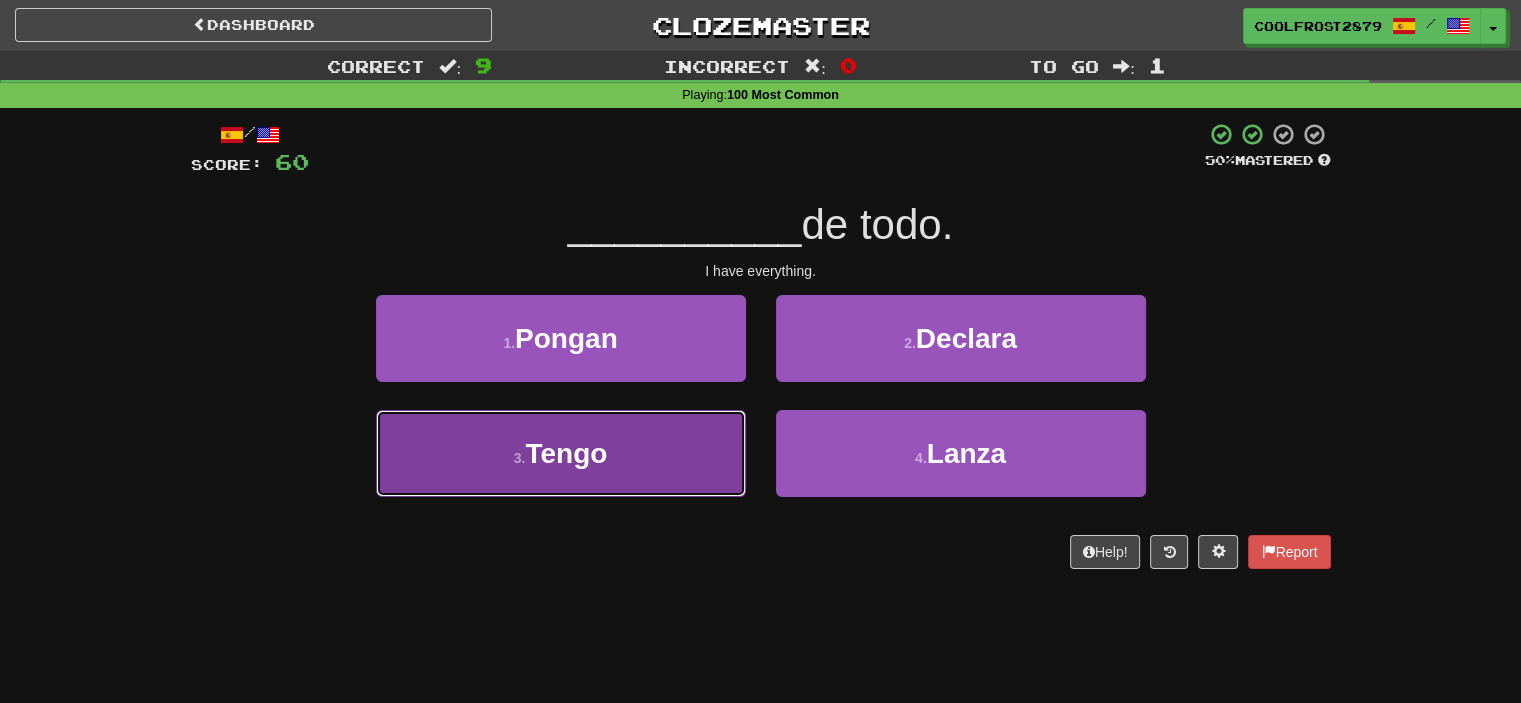click on "3 .  Tengo" at bounding box center (561, 453) 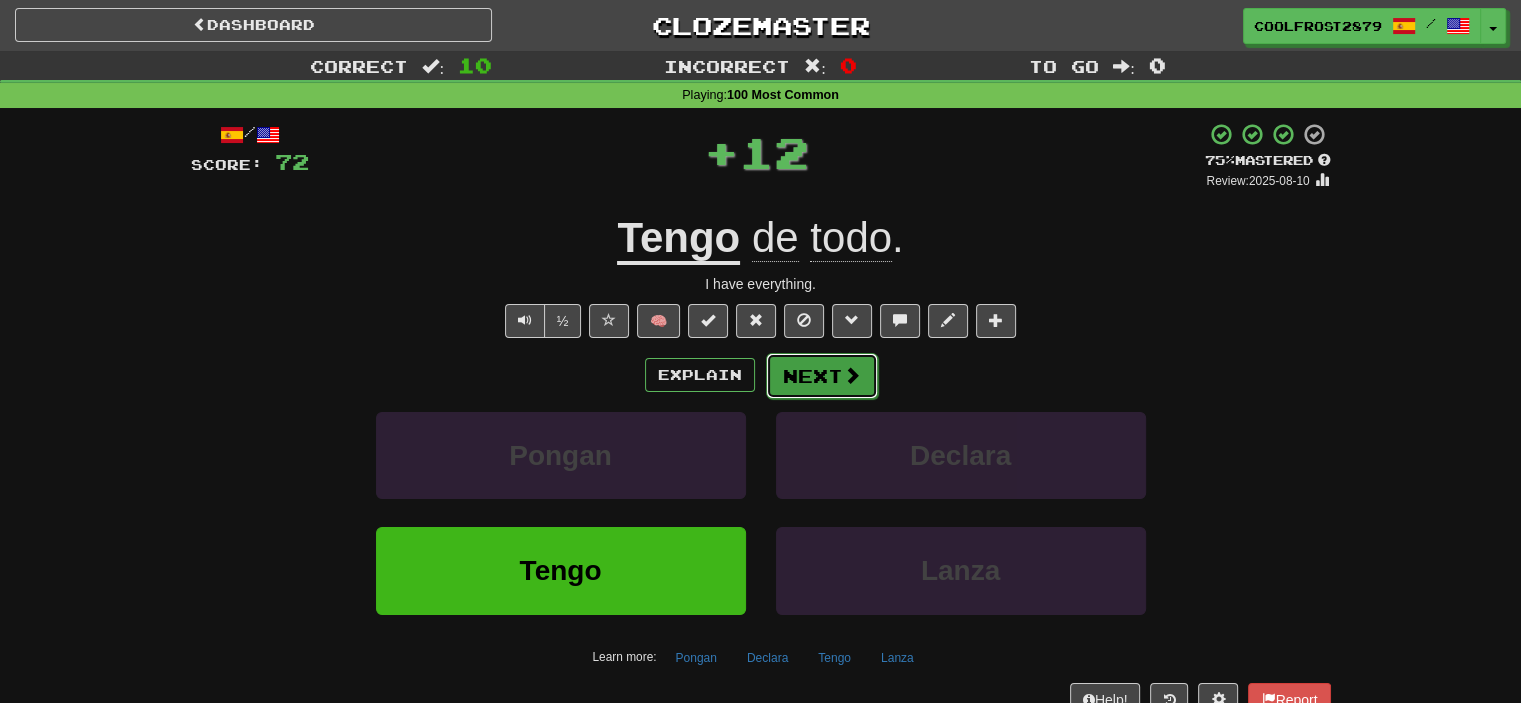 click on "Next" at bounding box center [822, 376] 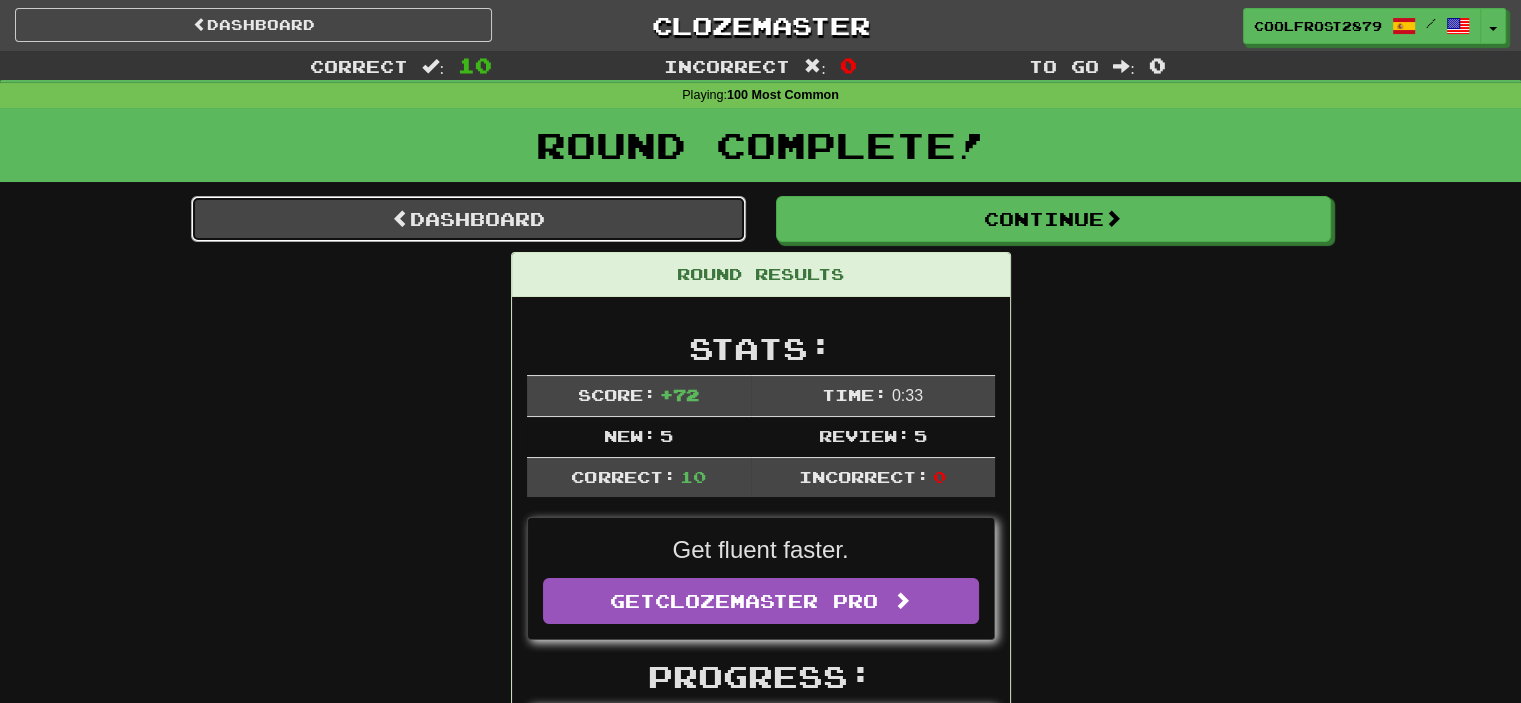 click on "Dashboard" at bounding box center (468, 219) 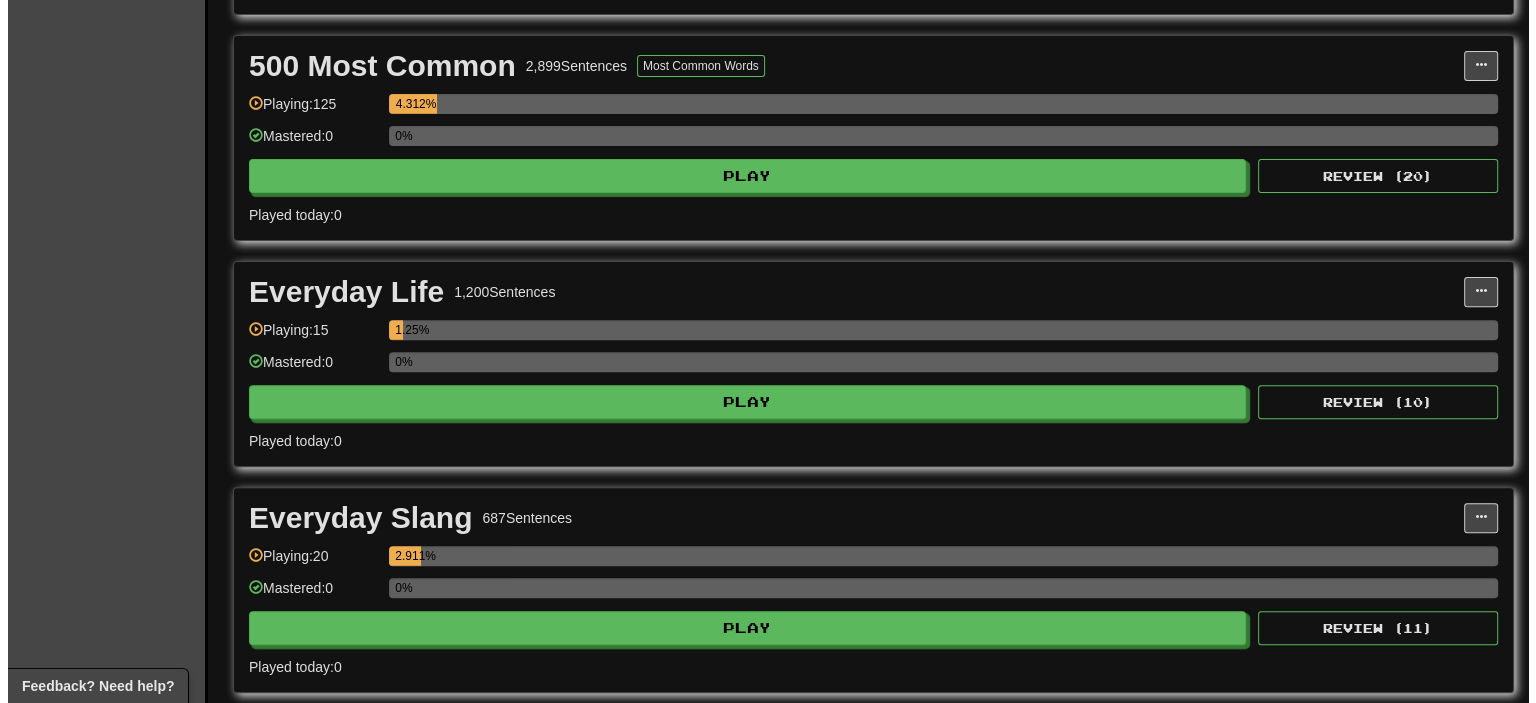 scroll, scrollTop: 700, scrollLeft: 0, axis: vertical 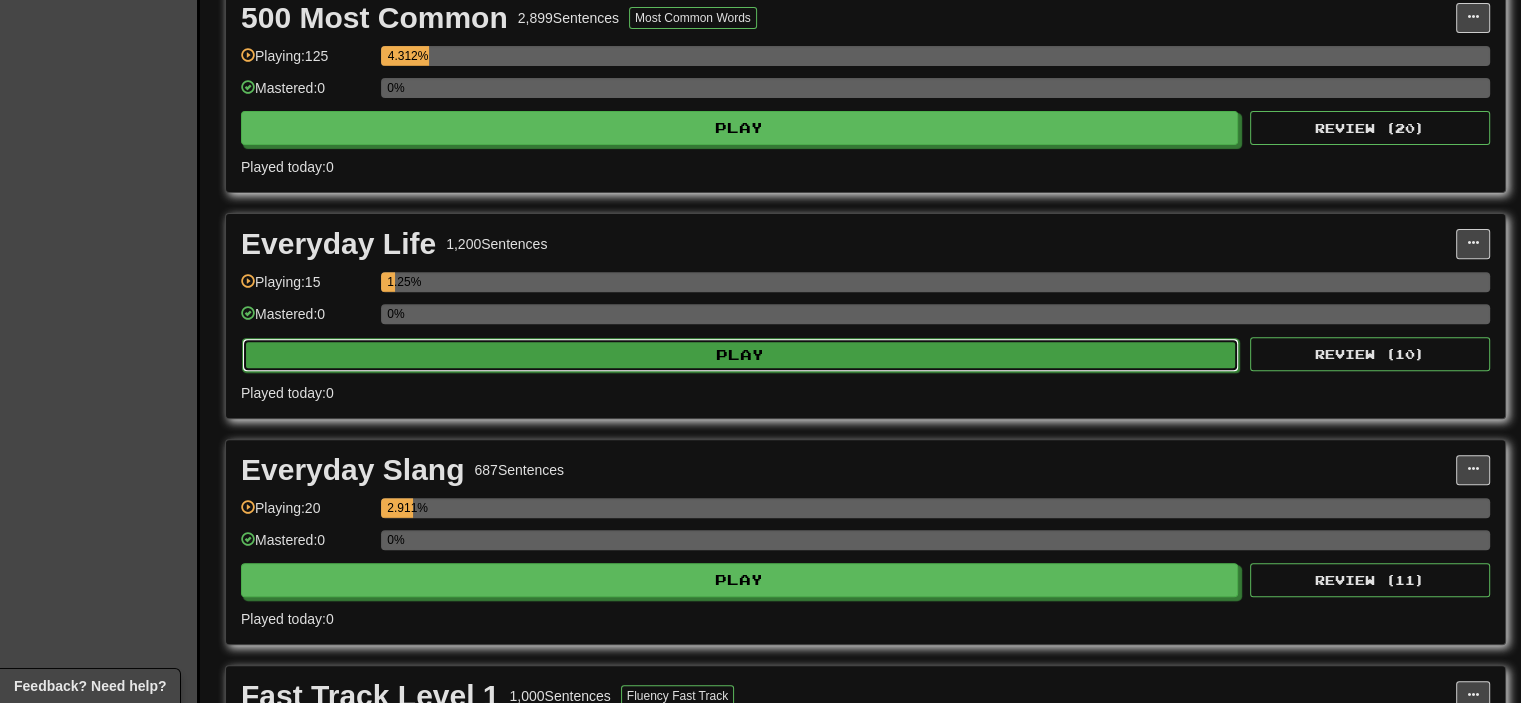 click on "Play" at bounding box center (740, 355) 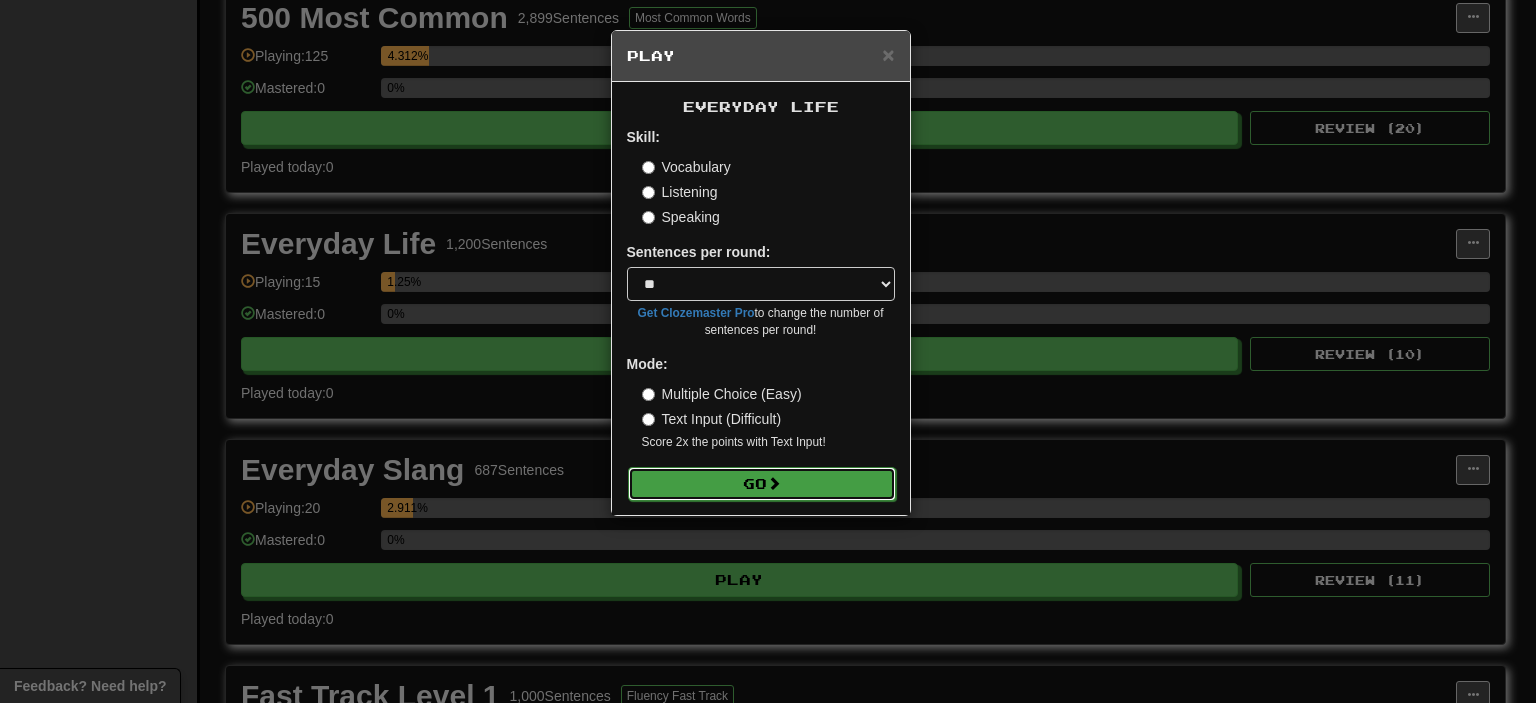 click on "Go" at bounding box center [762, 484] 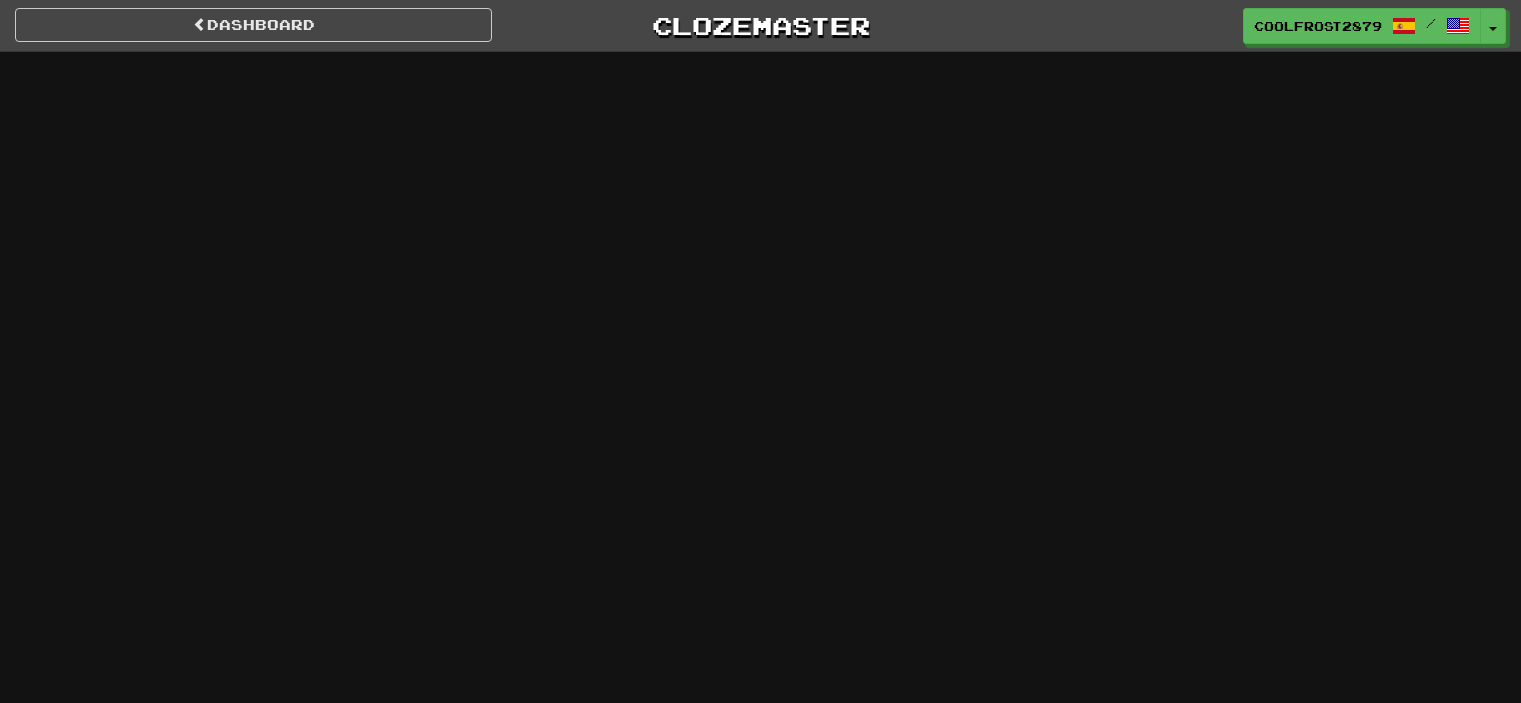 scroll, scrollTop: 0, scrollLeft: 0, axis: both 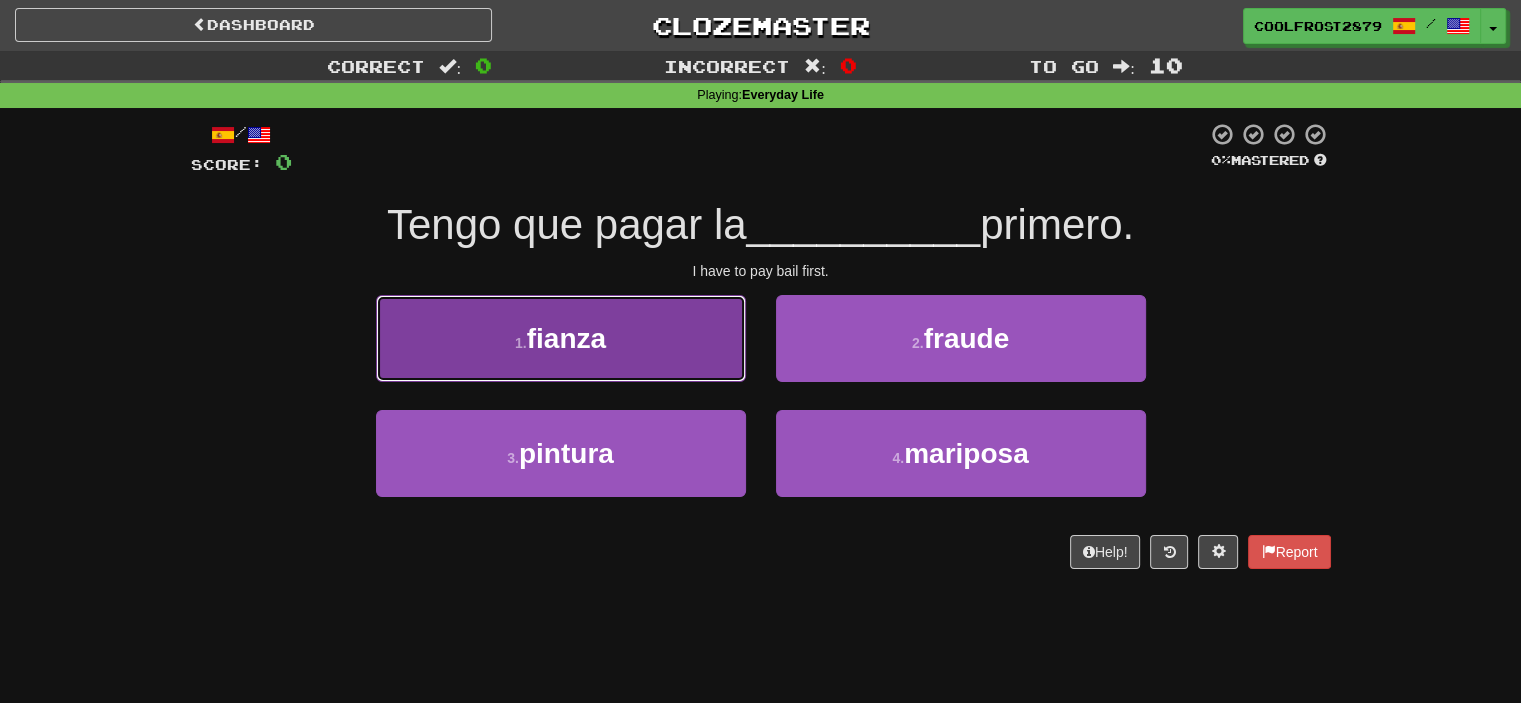 click on "1 .  fianza" at bounding box center (561, 338) 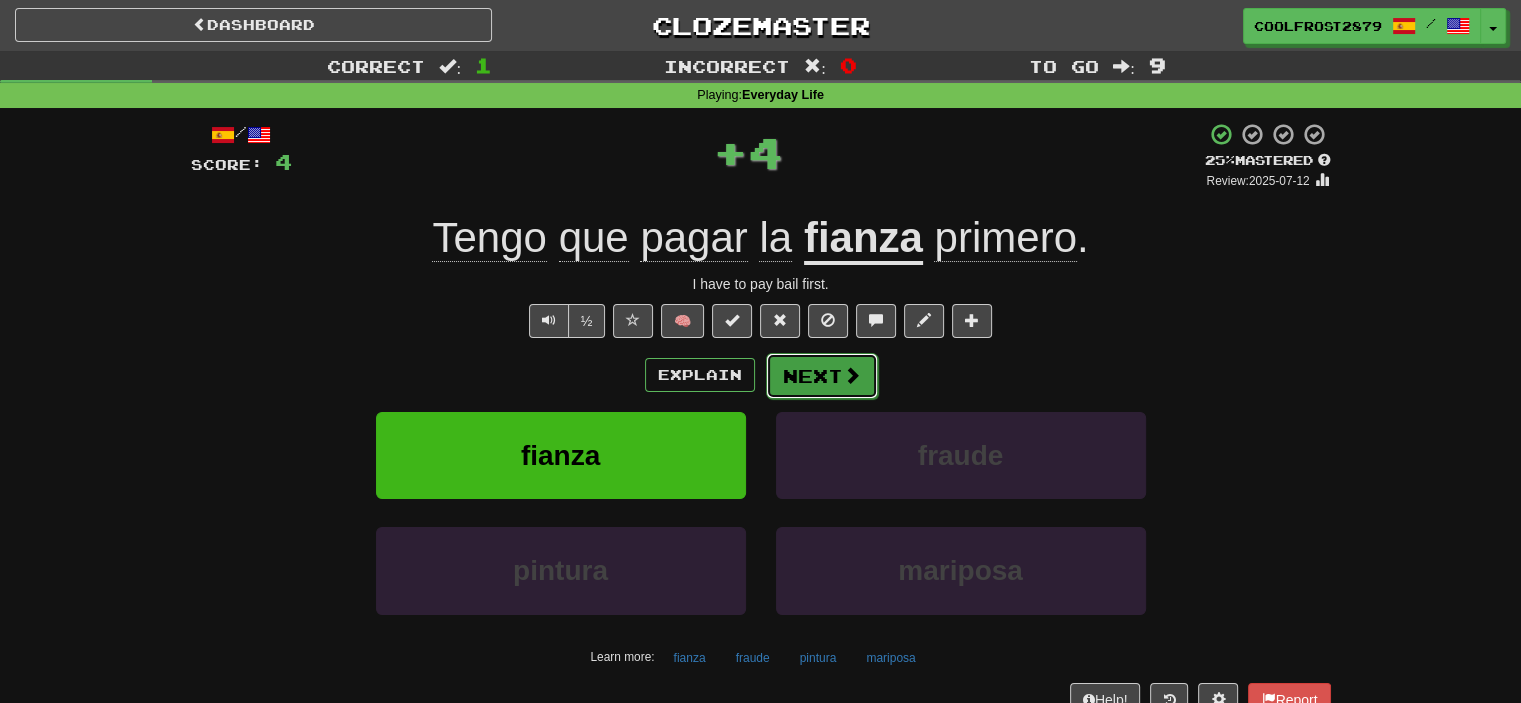 click on "Next" at bounding box center [822, 376] 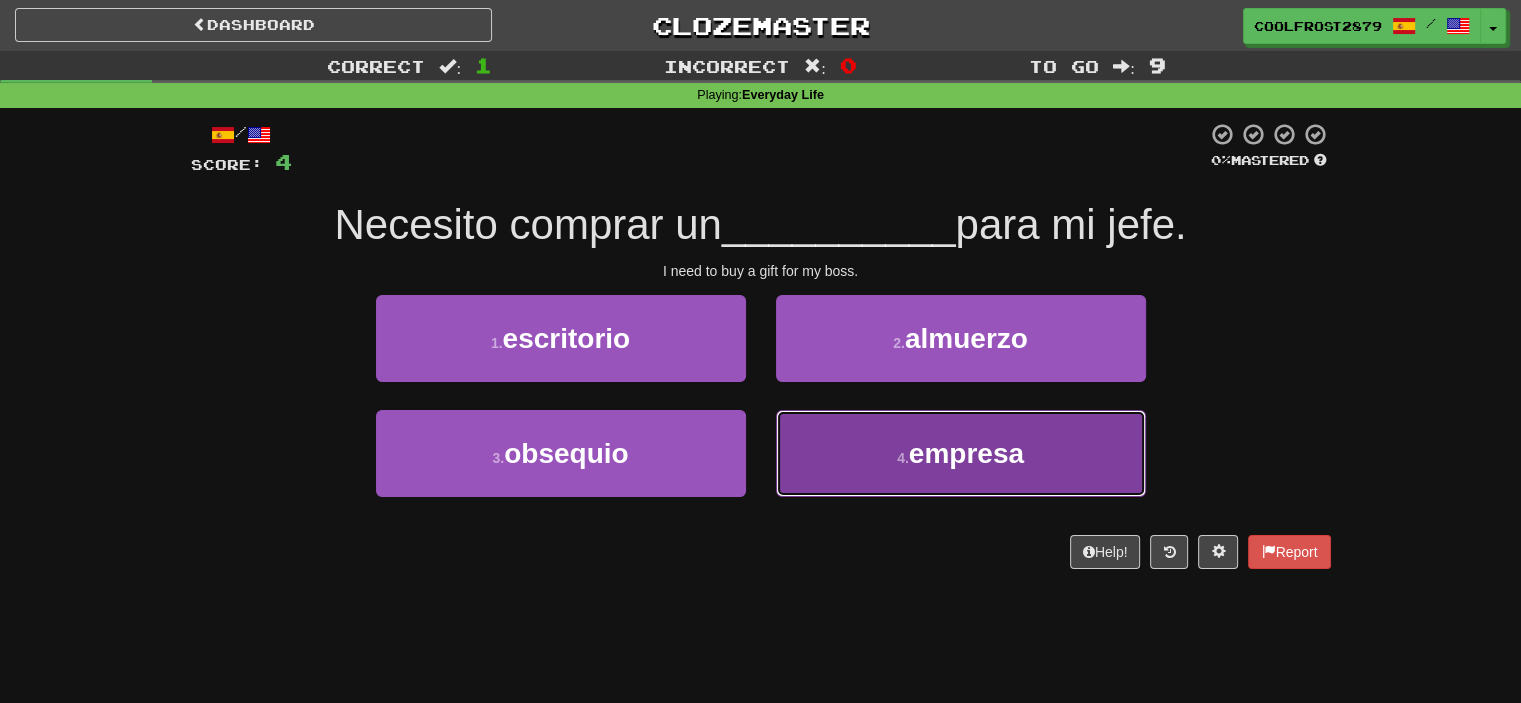 click on "empresa" at bounding box center [966, 453] 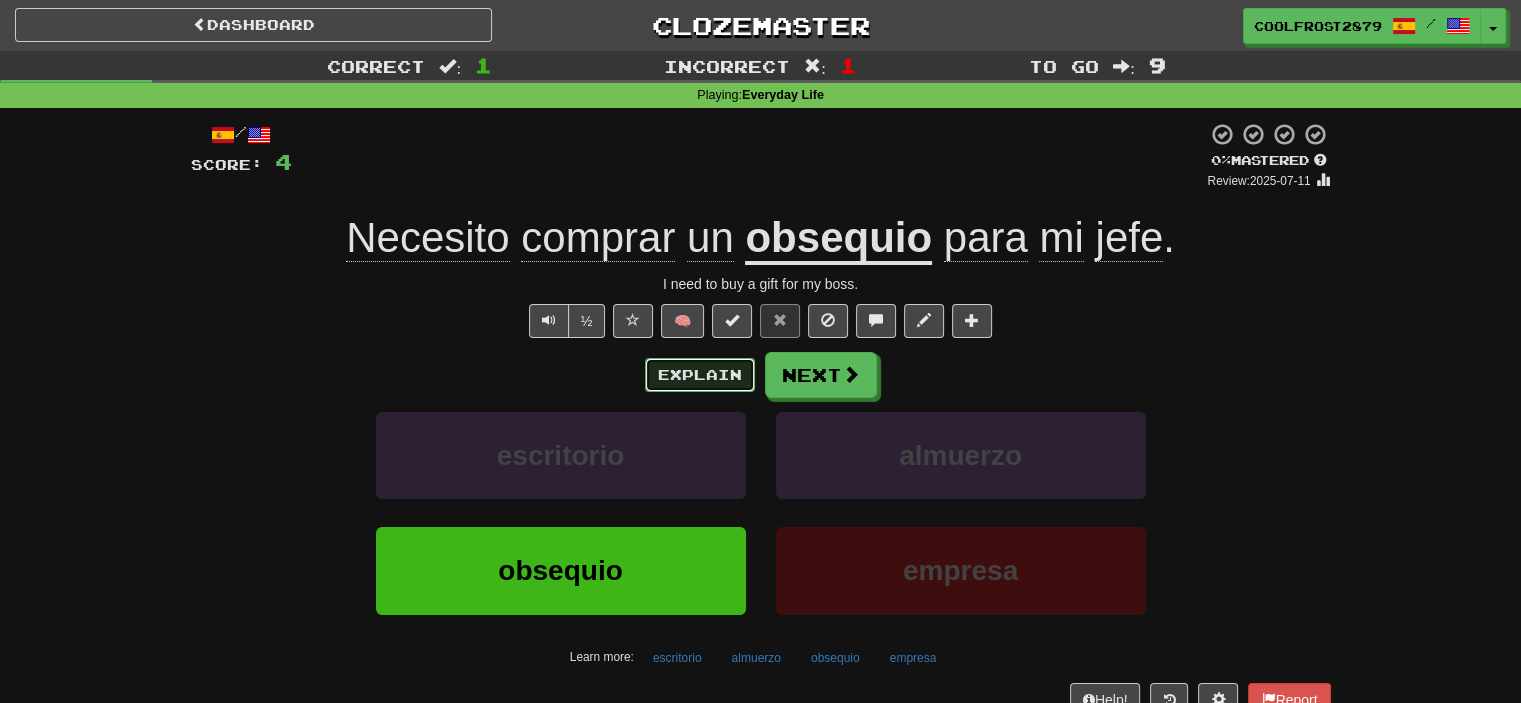 click on "Explain" at bounding box center [700, 375] 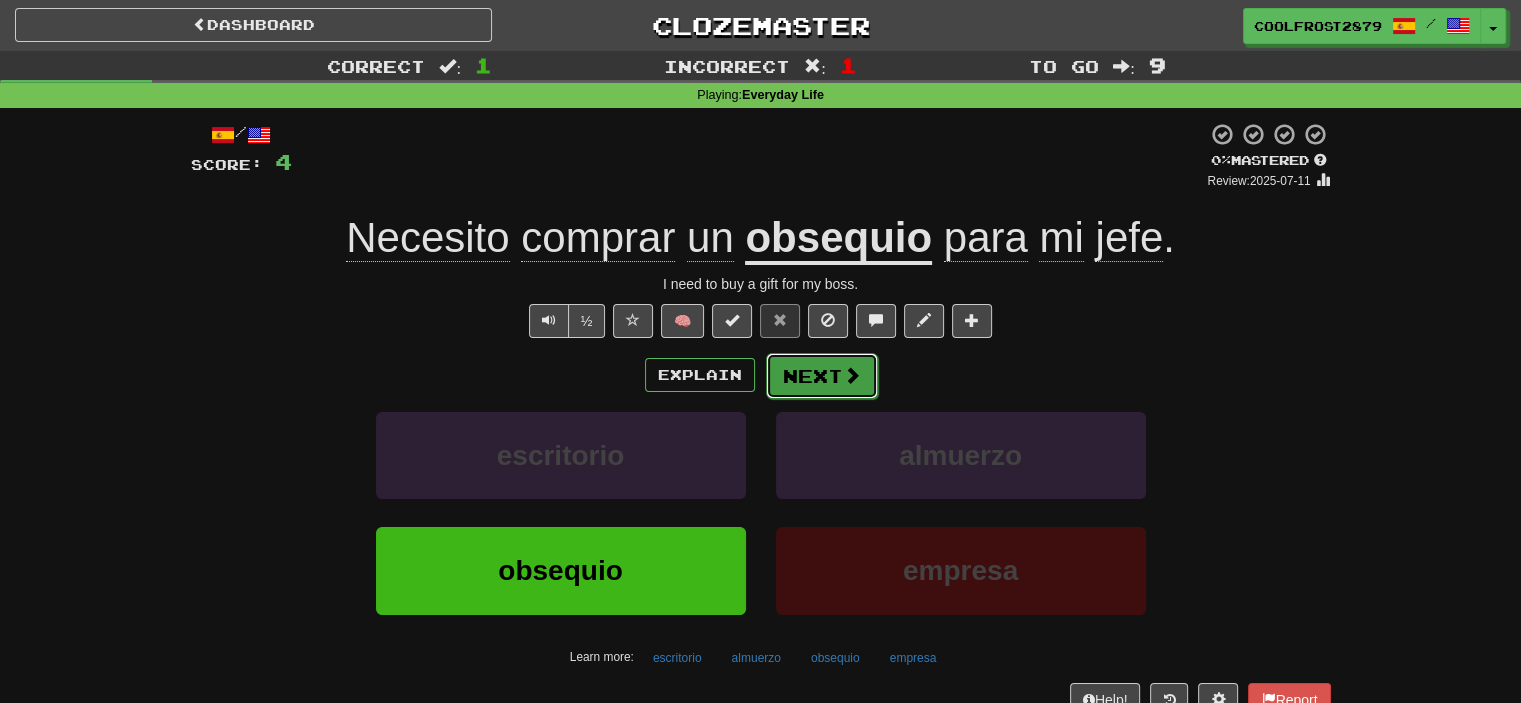click on "Next" at bounding box center [822, 376] 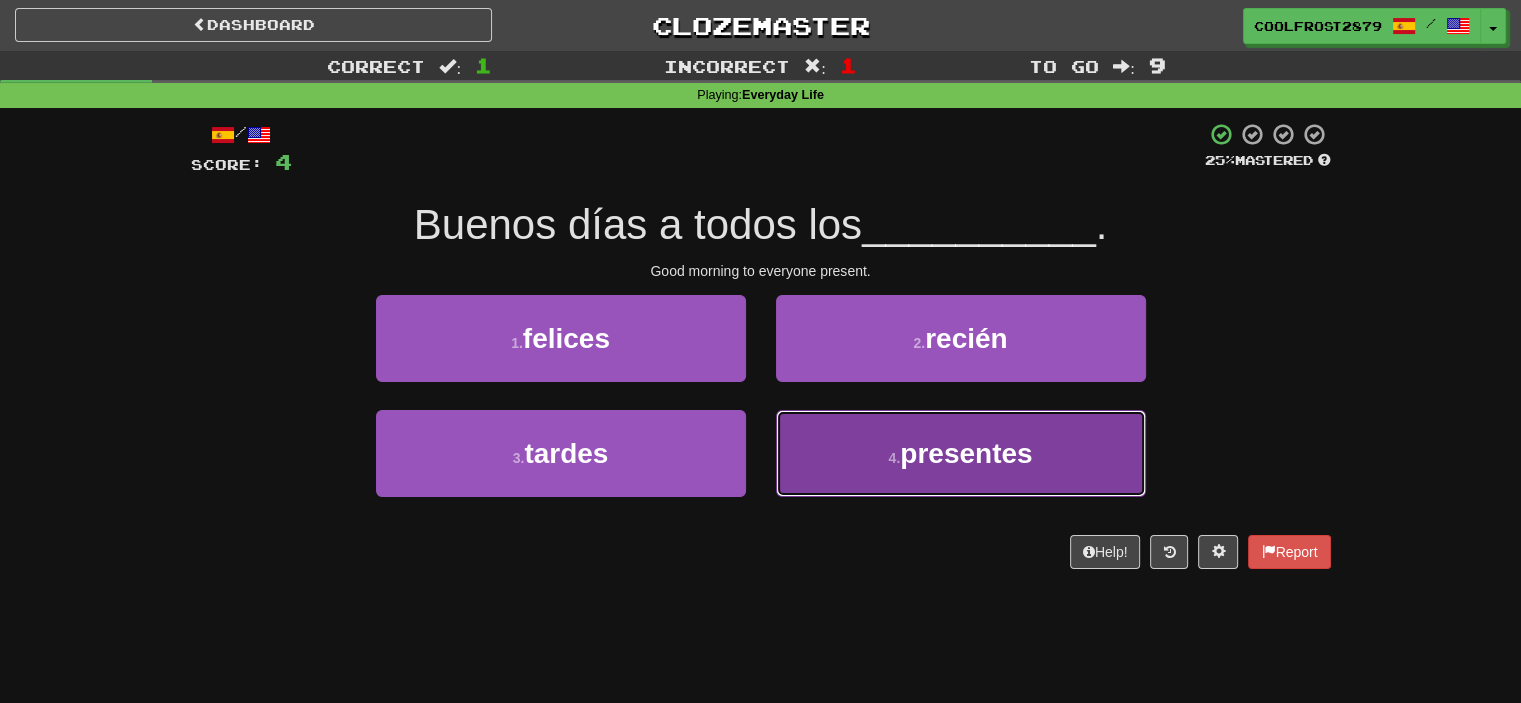 click on "4 .  presentes" at bounding box center (961, 453) 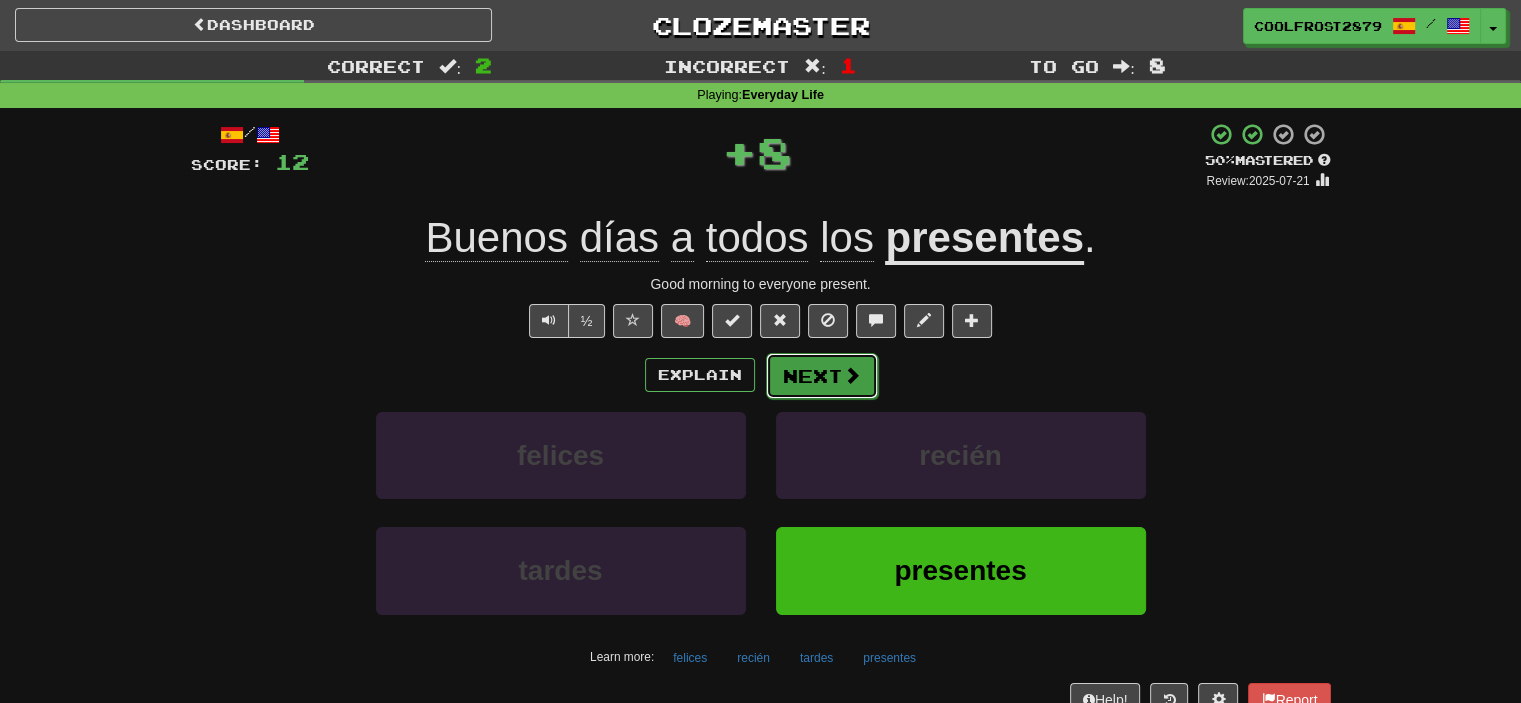 click on "Next" at bounding box center [822, 376] 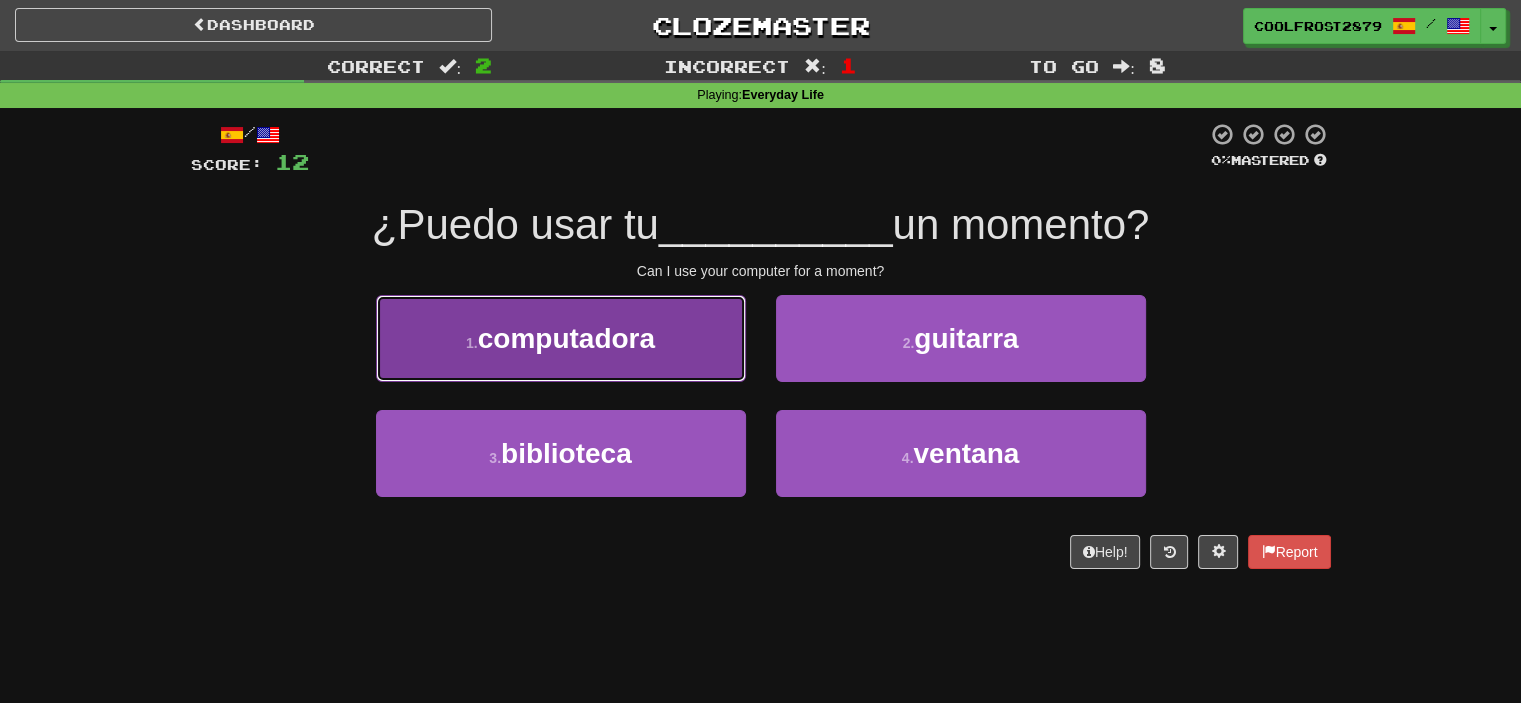 click on "computadora" at bounding box center [566, 338] 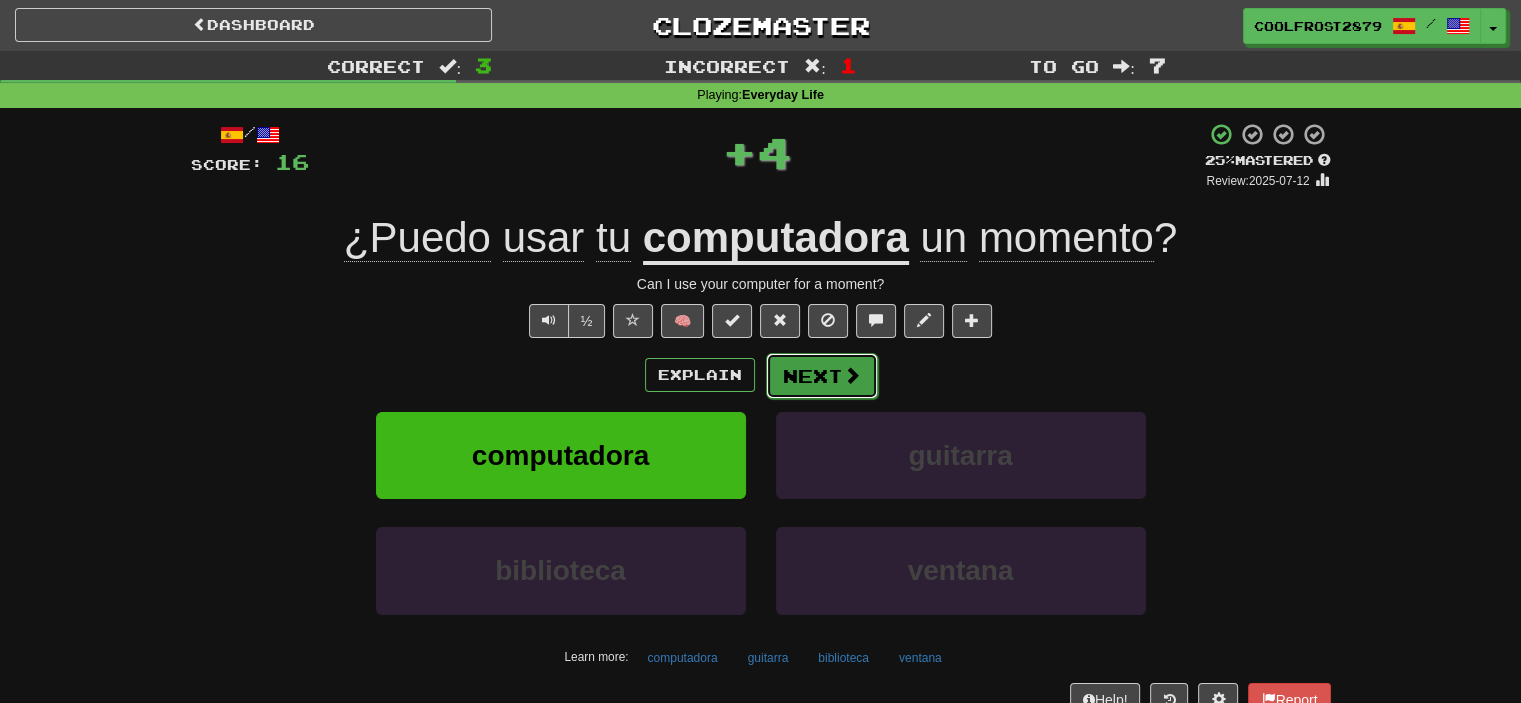 click on "Next" at bounding box center (822, 376) 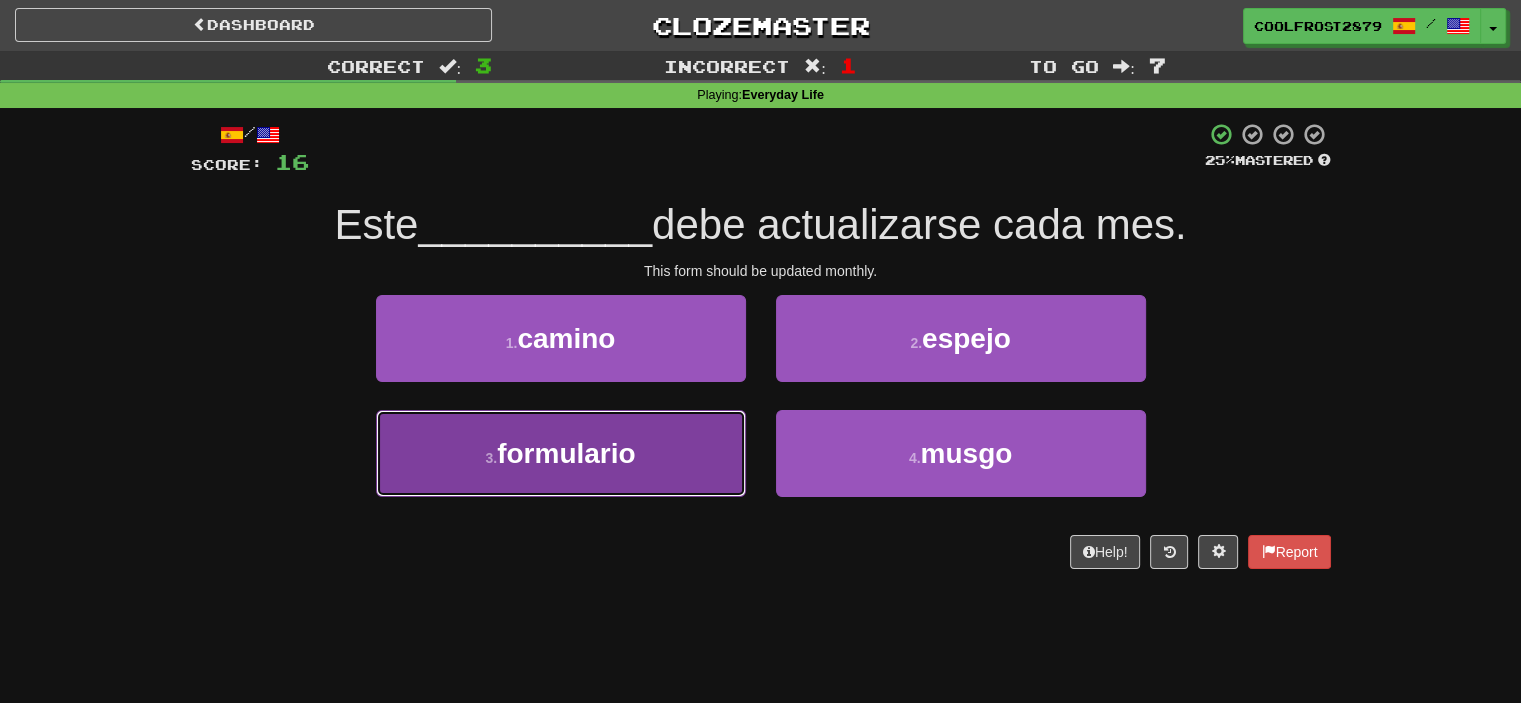 click on "formulario" at bounding box center (566, 453) 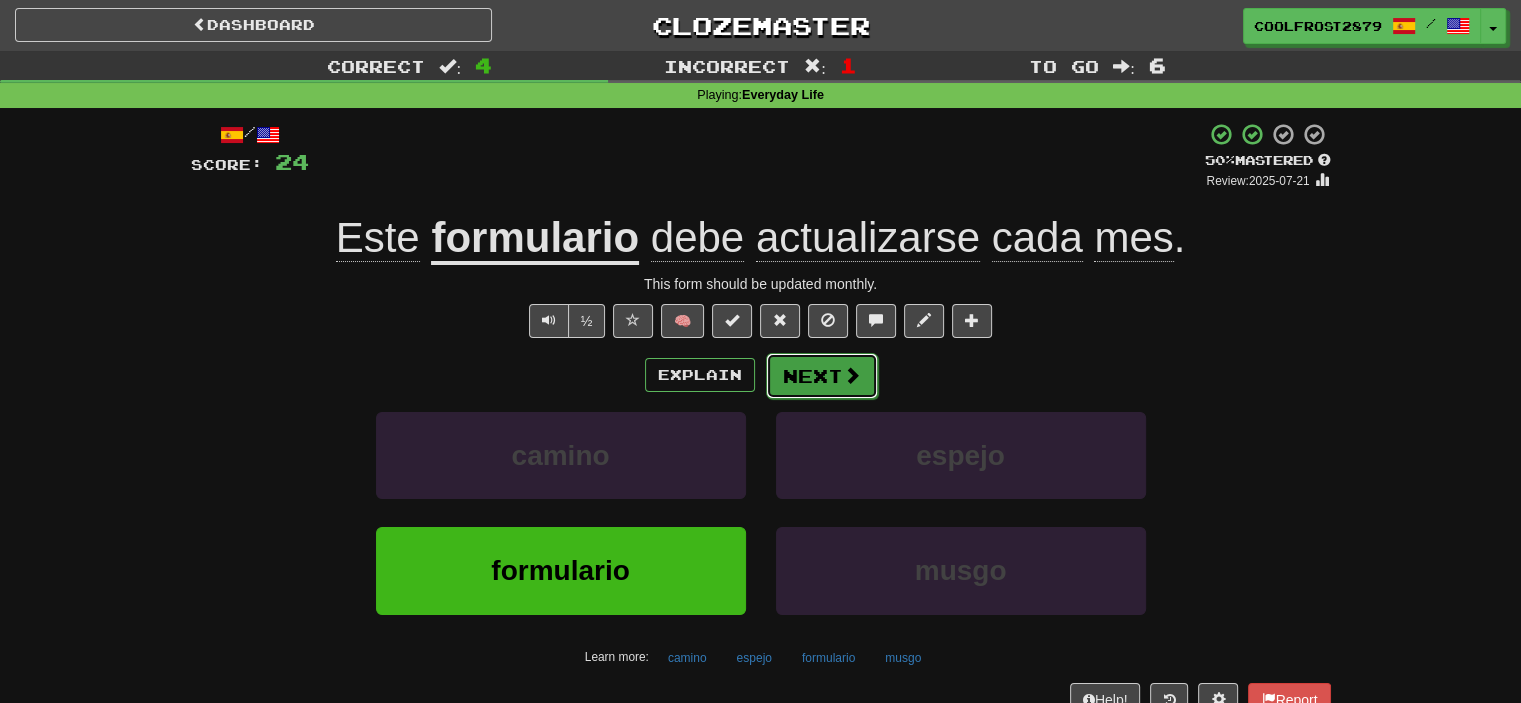 click at bounding box center (852, 375) 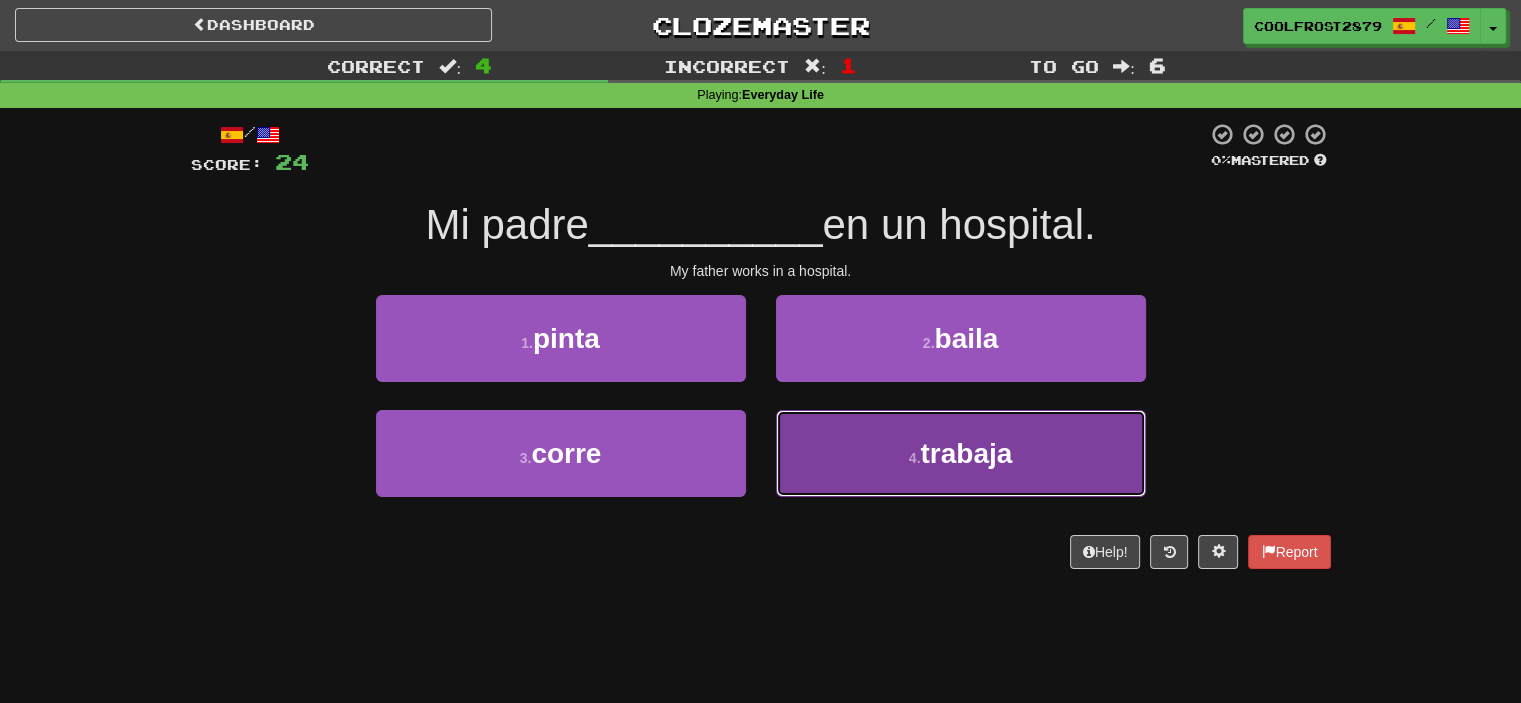 click on "4 .  trabaja" at bounding box center (961, 453) 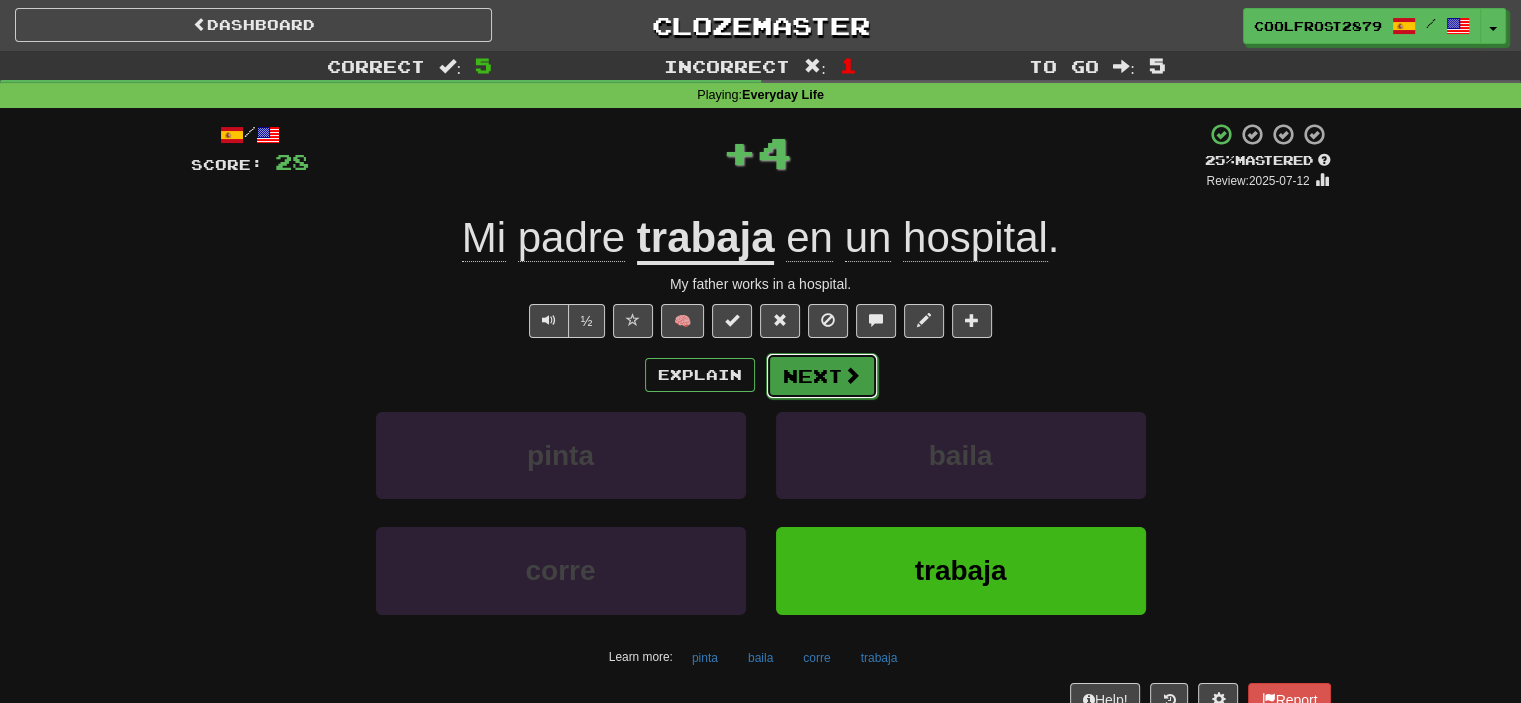click on "Next" at bounding box center [822, 376] 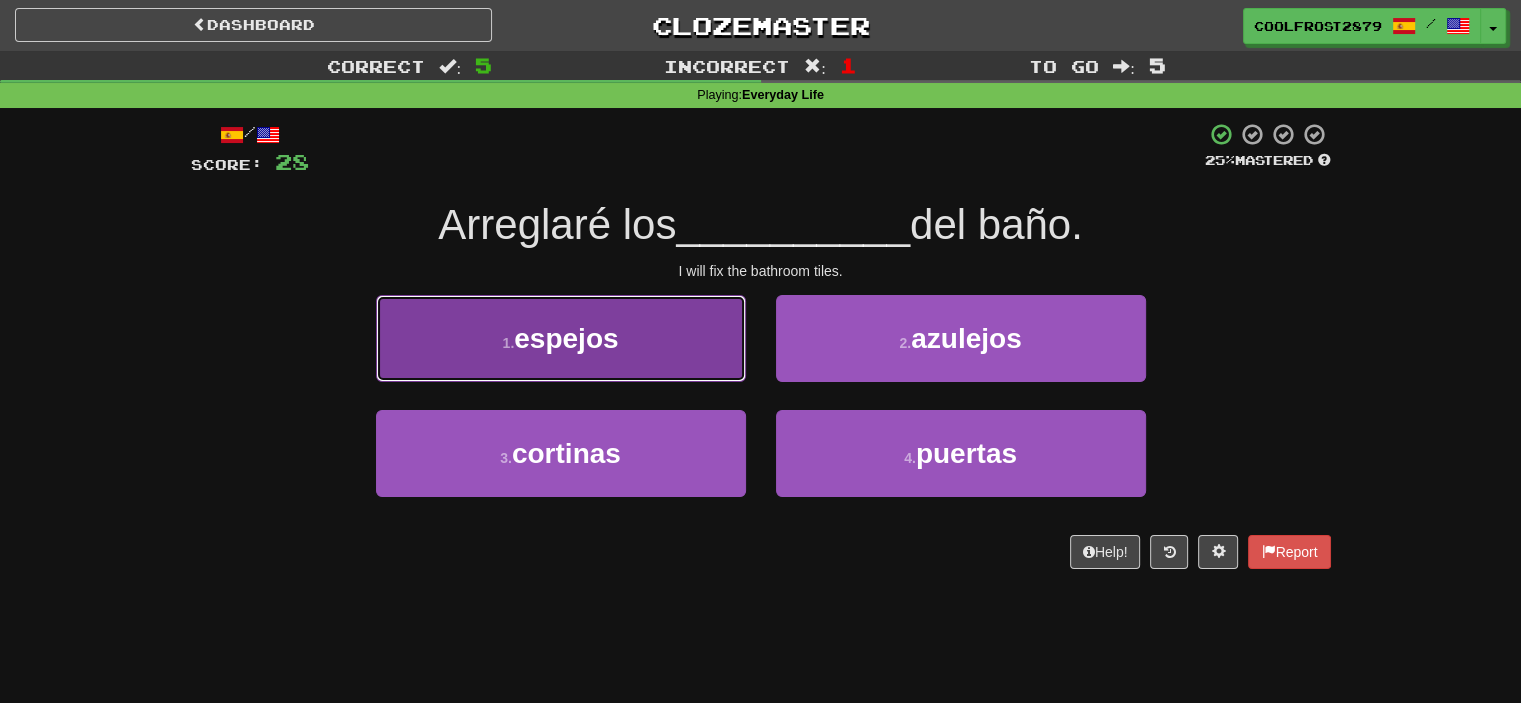 click on "1 .  espejos" at bounding box center (561, 338) 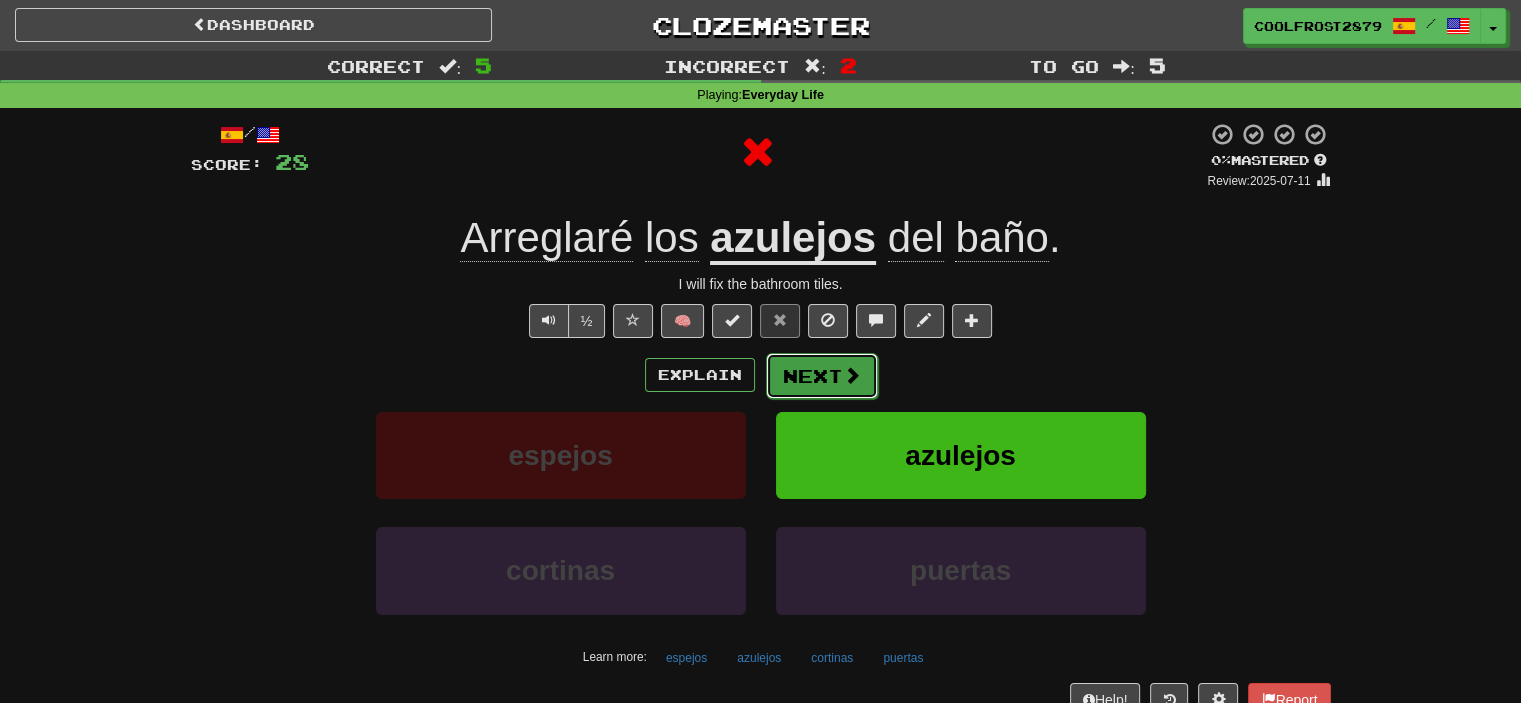 click on "Next" at bounding box center (822, 376) 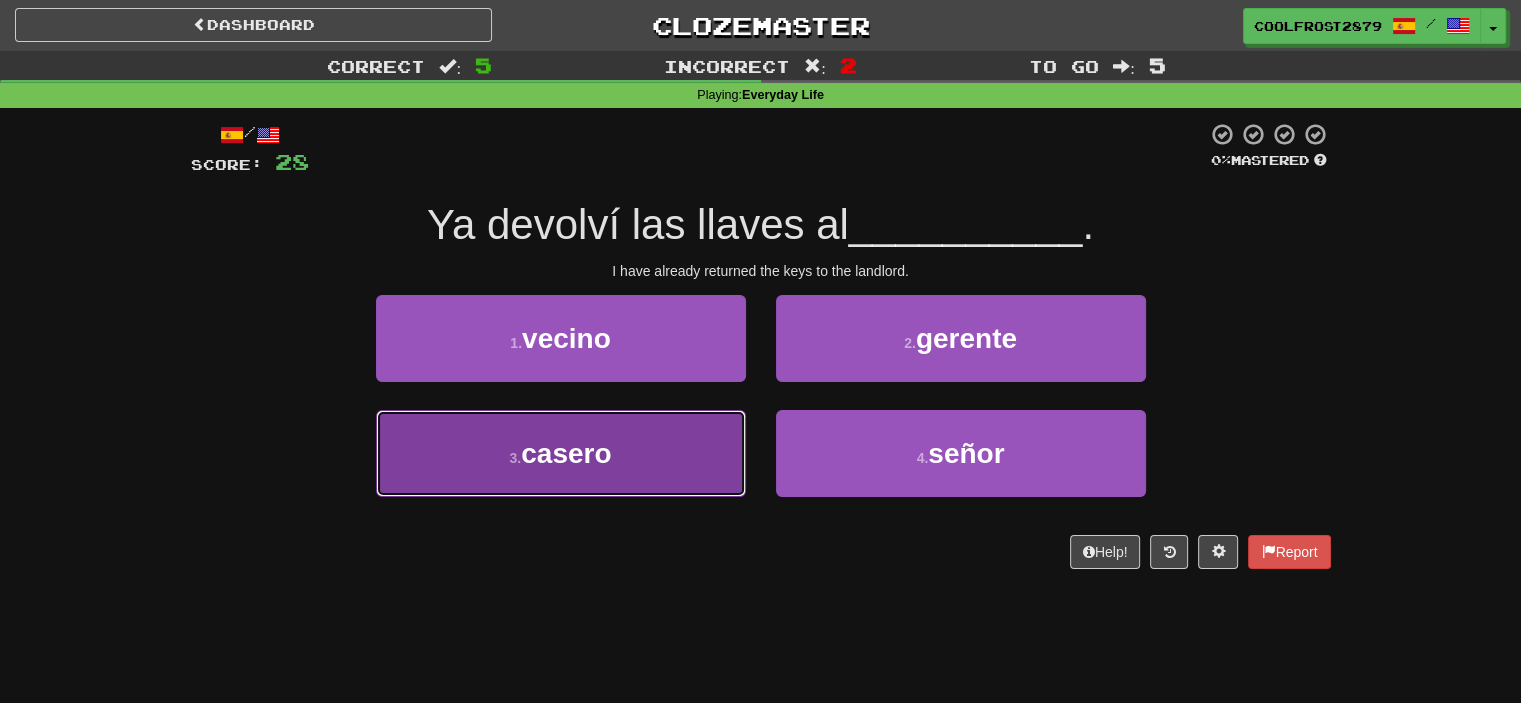 click on "casero" at bounding box center [566, 453] 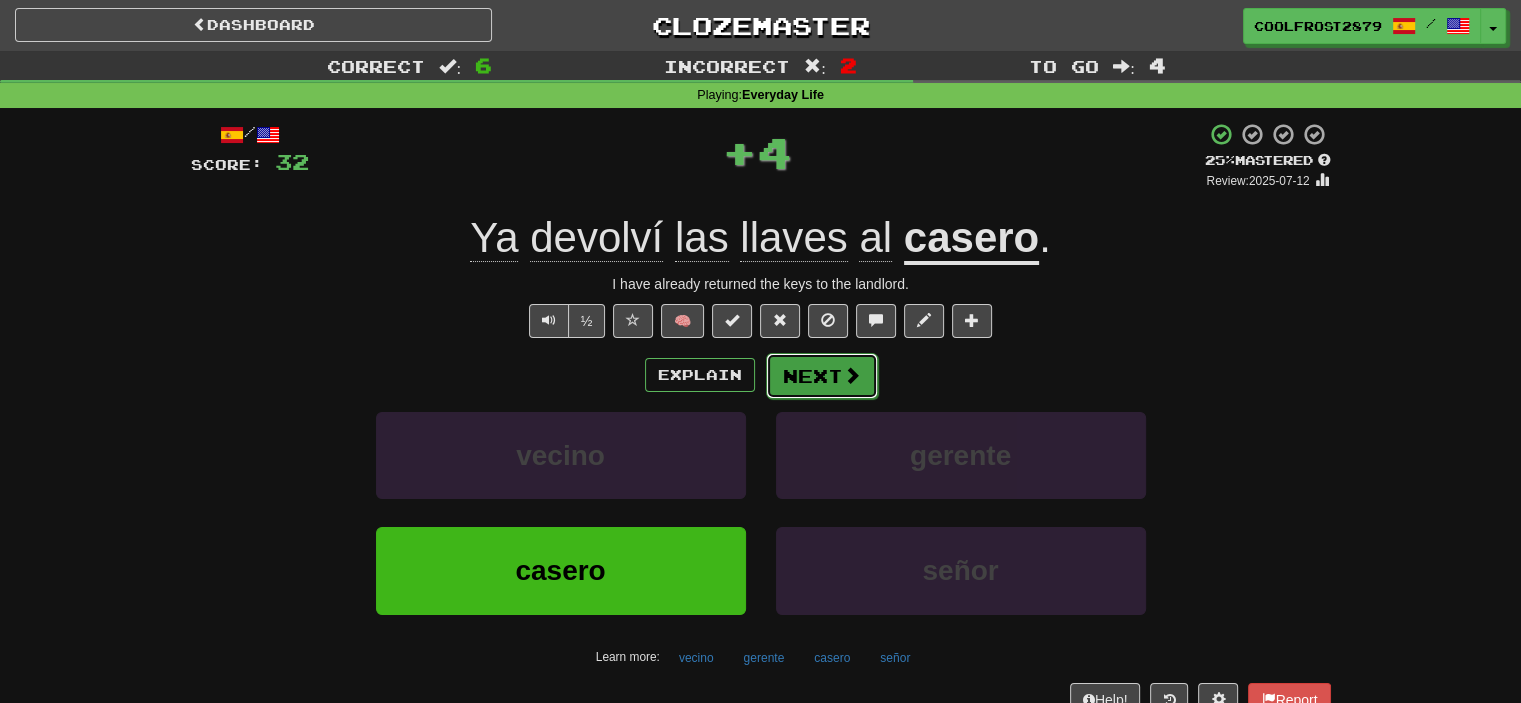 click on "Next" at bounding box center [822, 376] 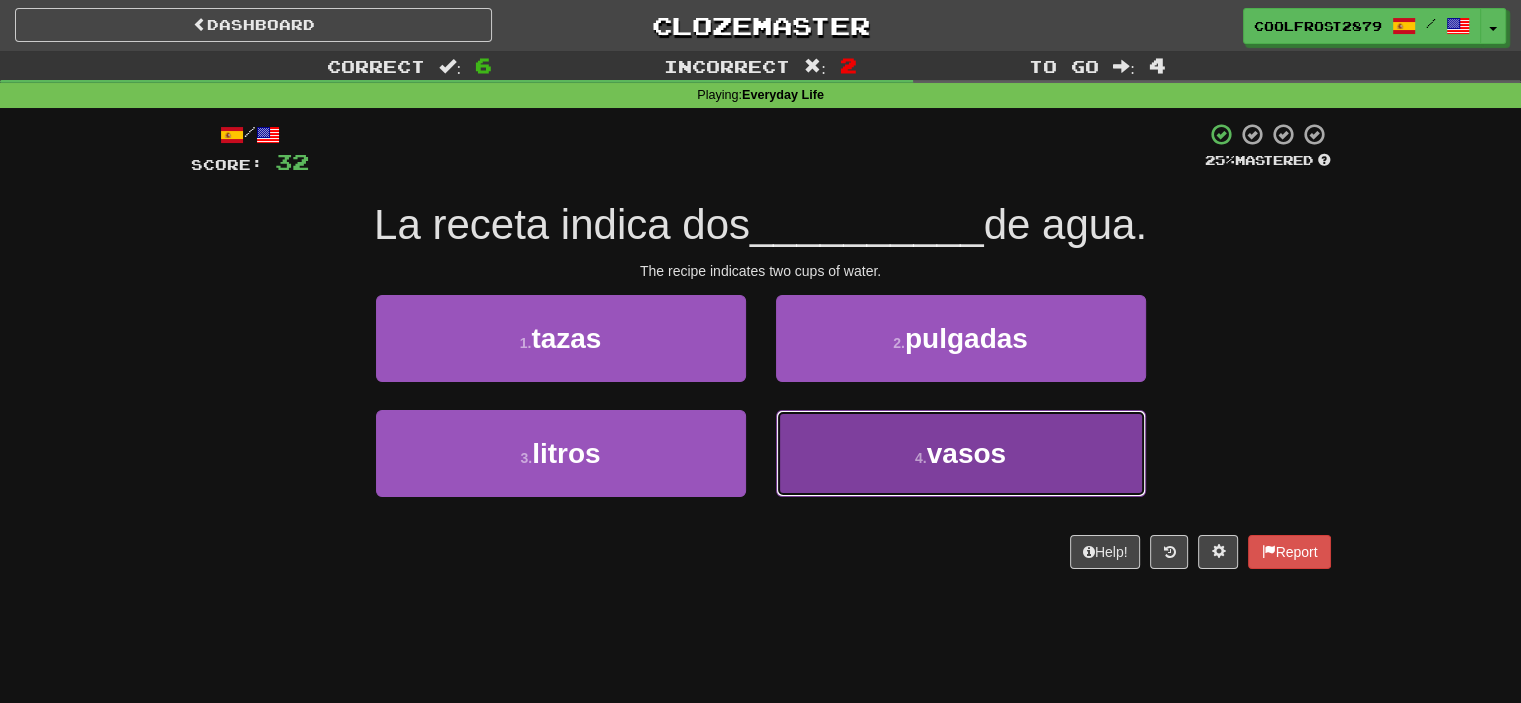 click on "4 .  vasos" at bounding box center (961, 453) 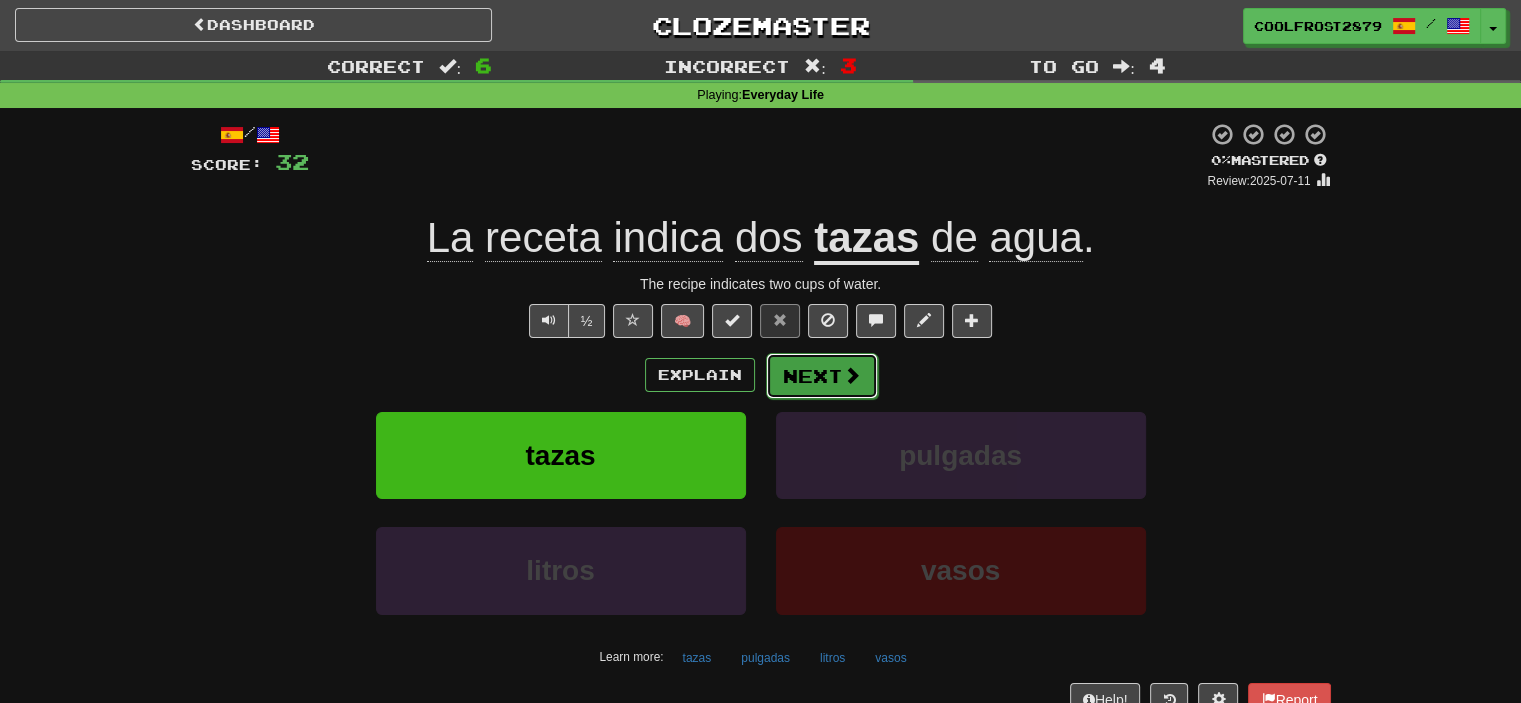 click at bounding box center (852, 375) 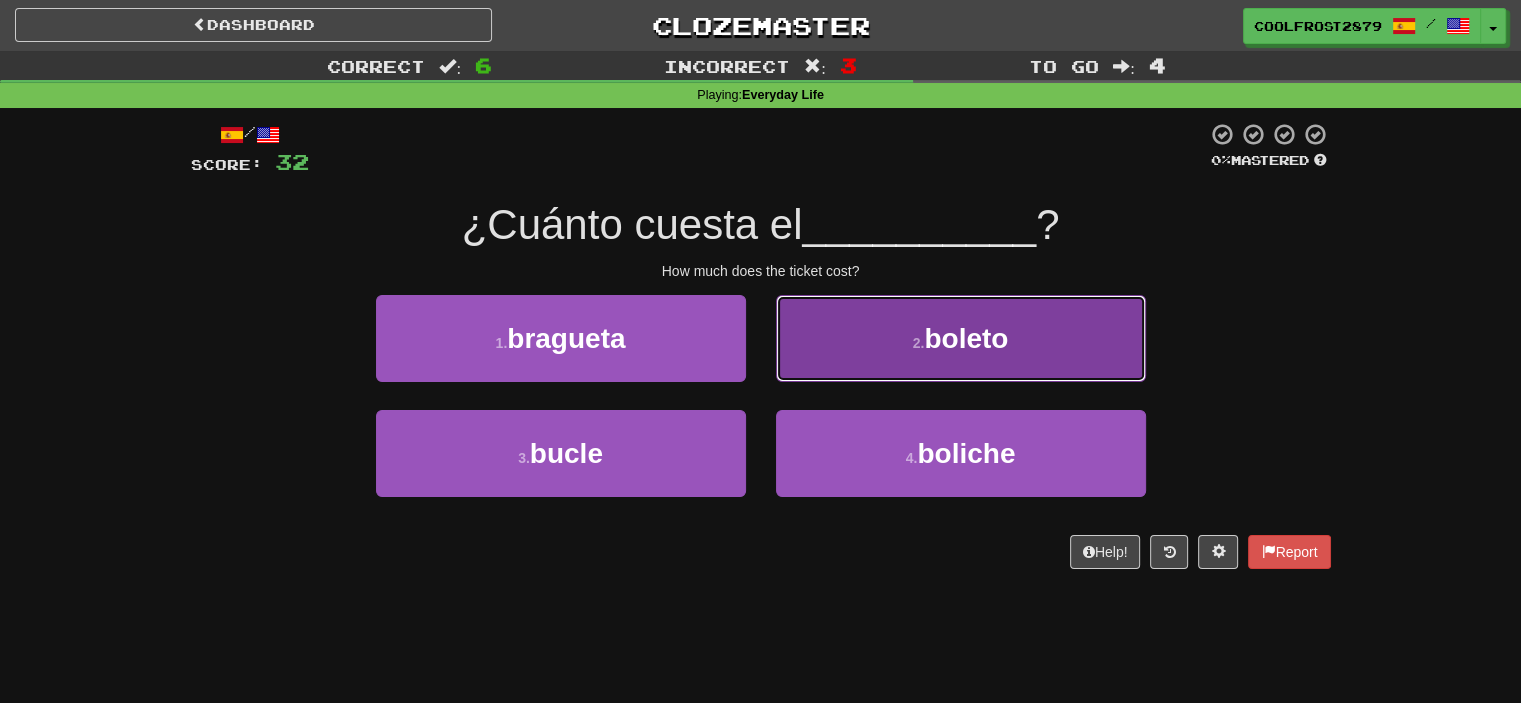 click on "boleto" at bounding box center (966, 338) 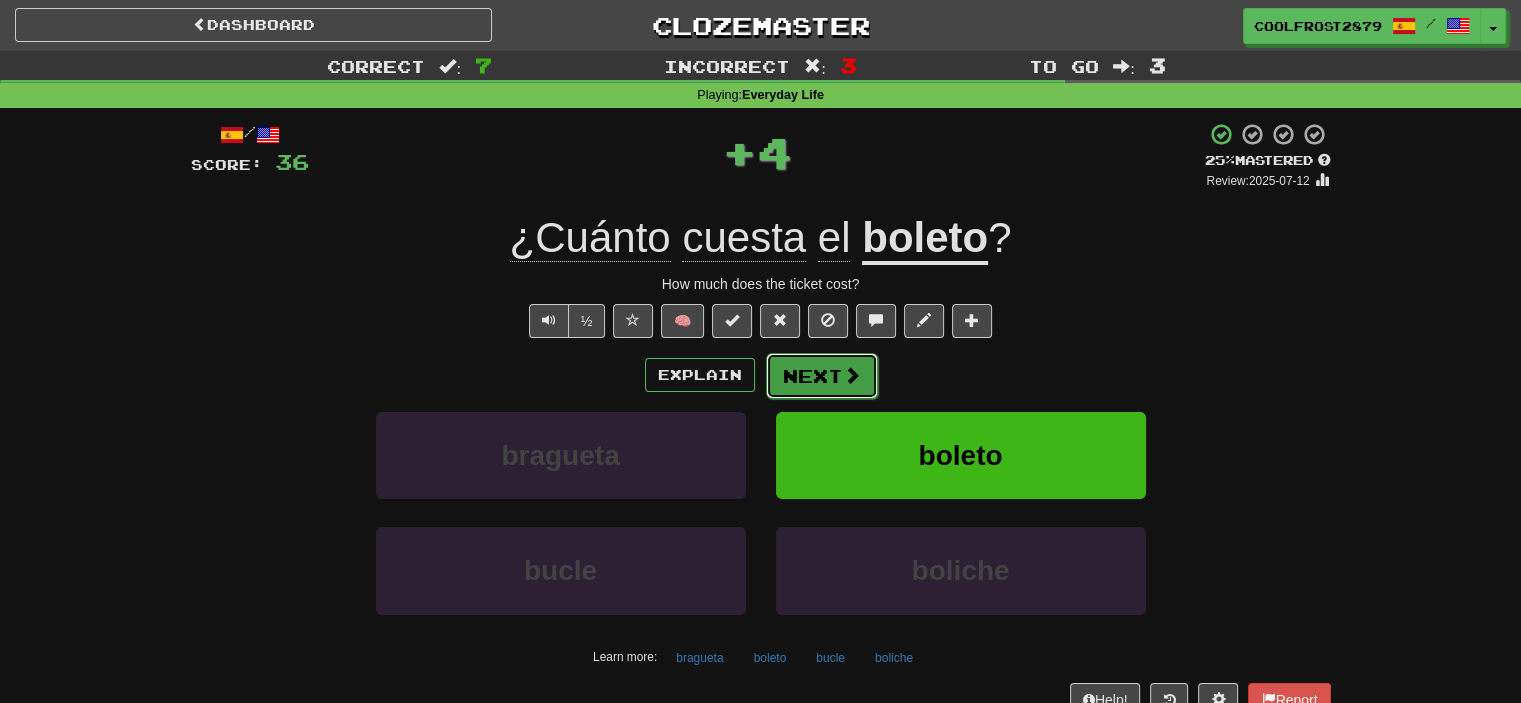click on "Next" at bounding box center [822, 376] 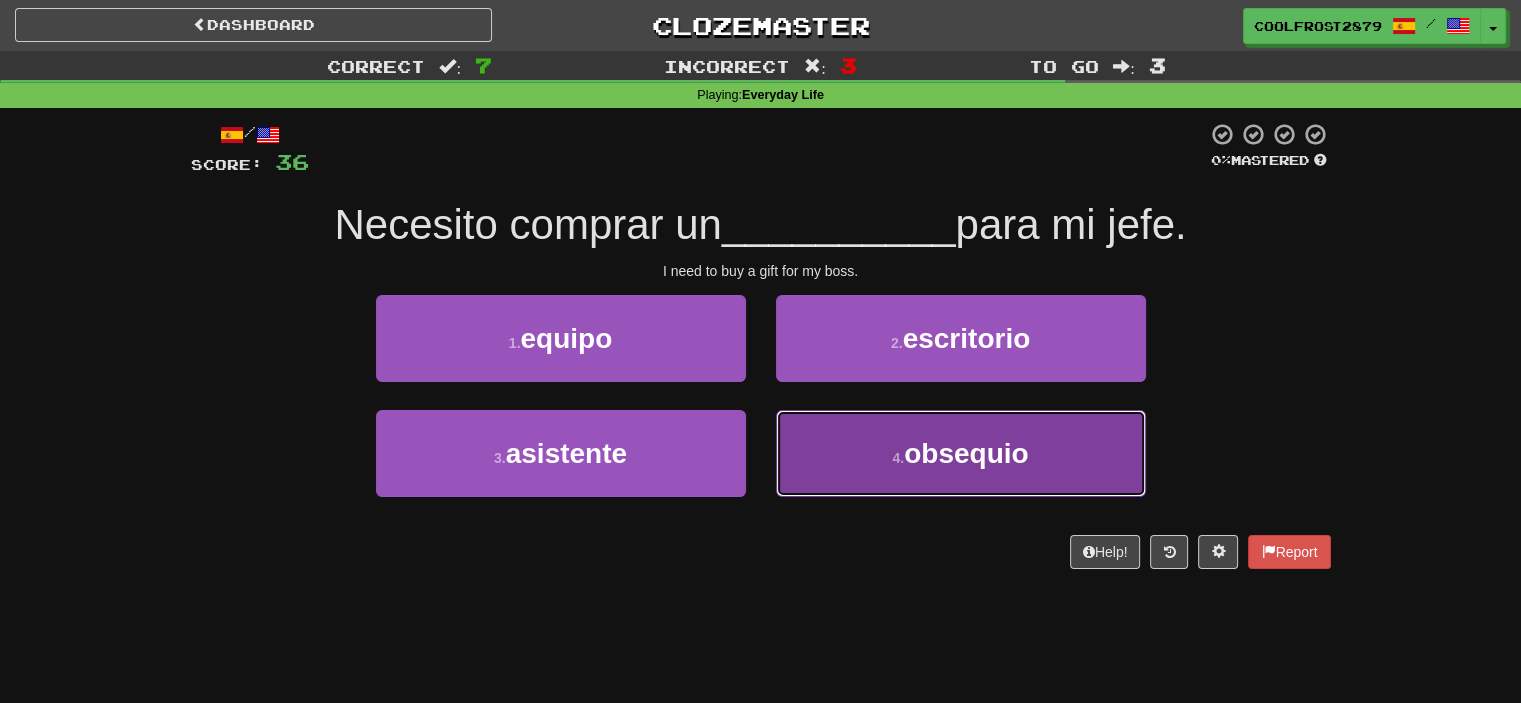 click on "obsequio" at bounding box center [966, 453] 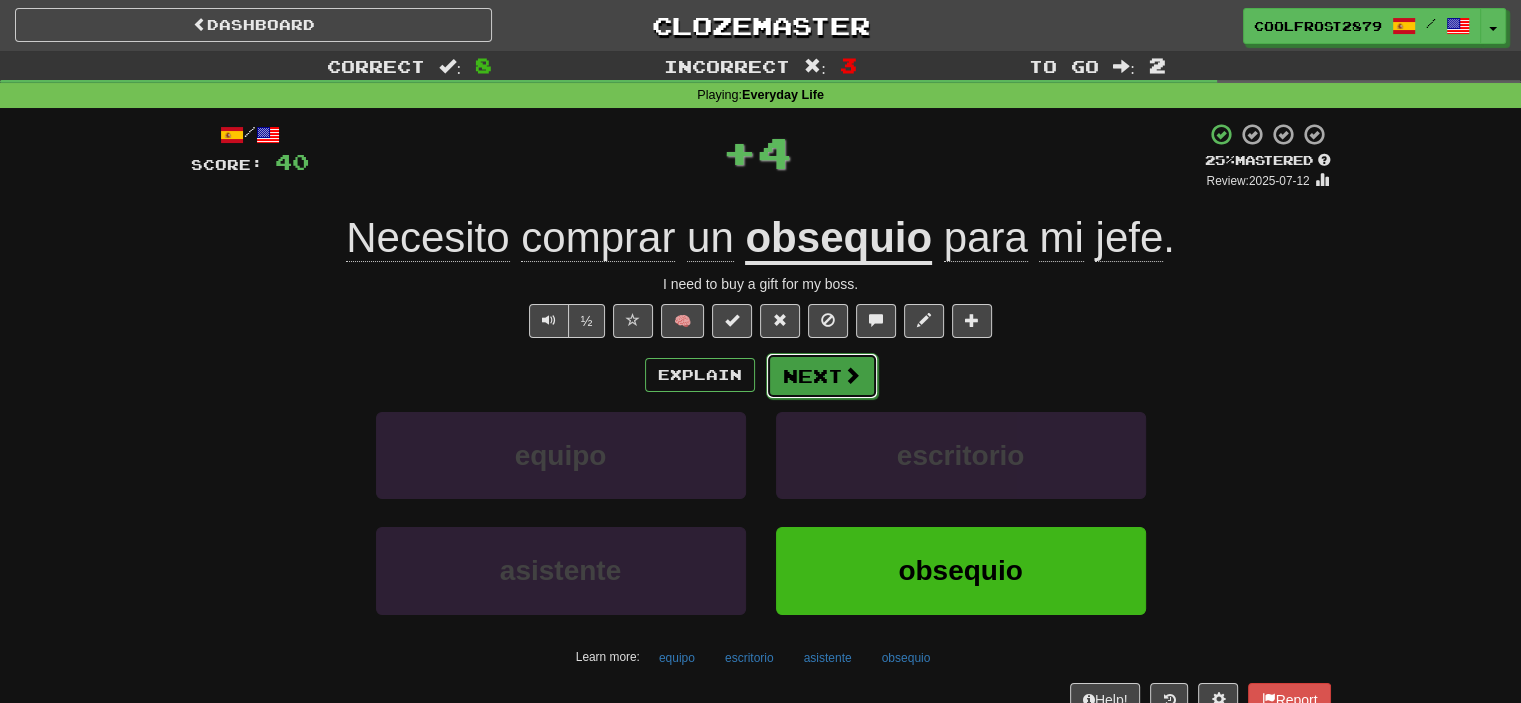 click on "Next" at bounding box center [822, 376] 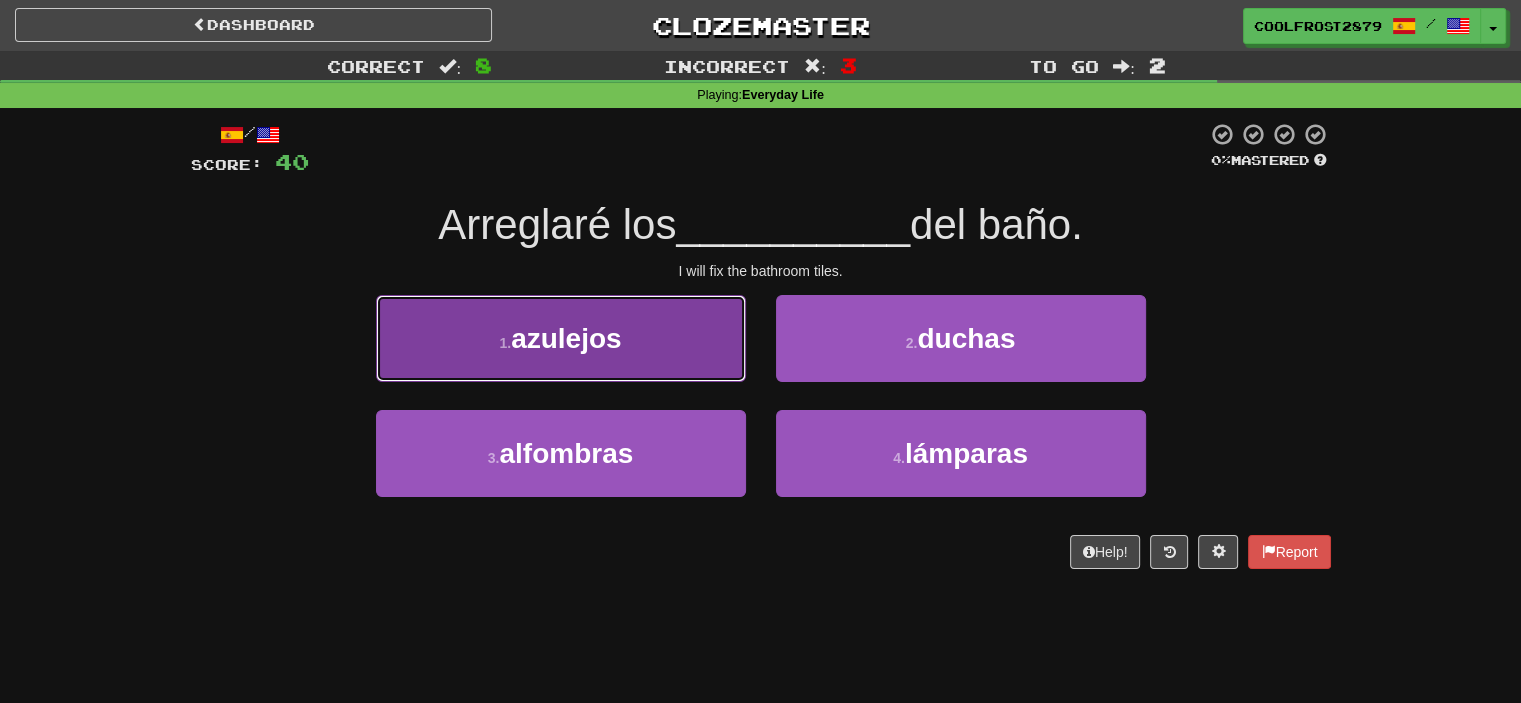 click on "azulejos" at bounding box center [566, 338] 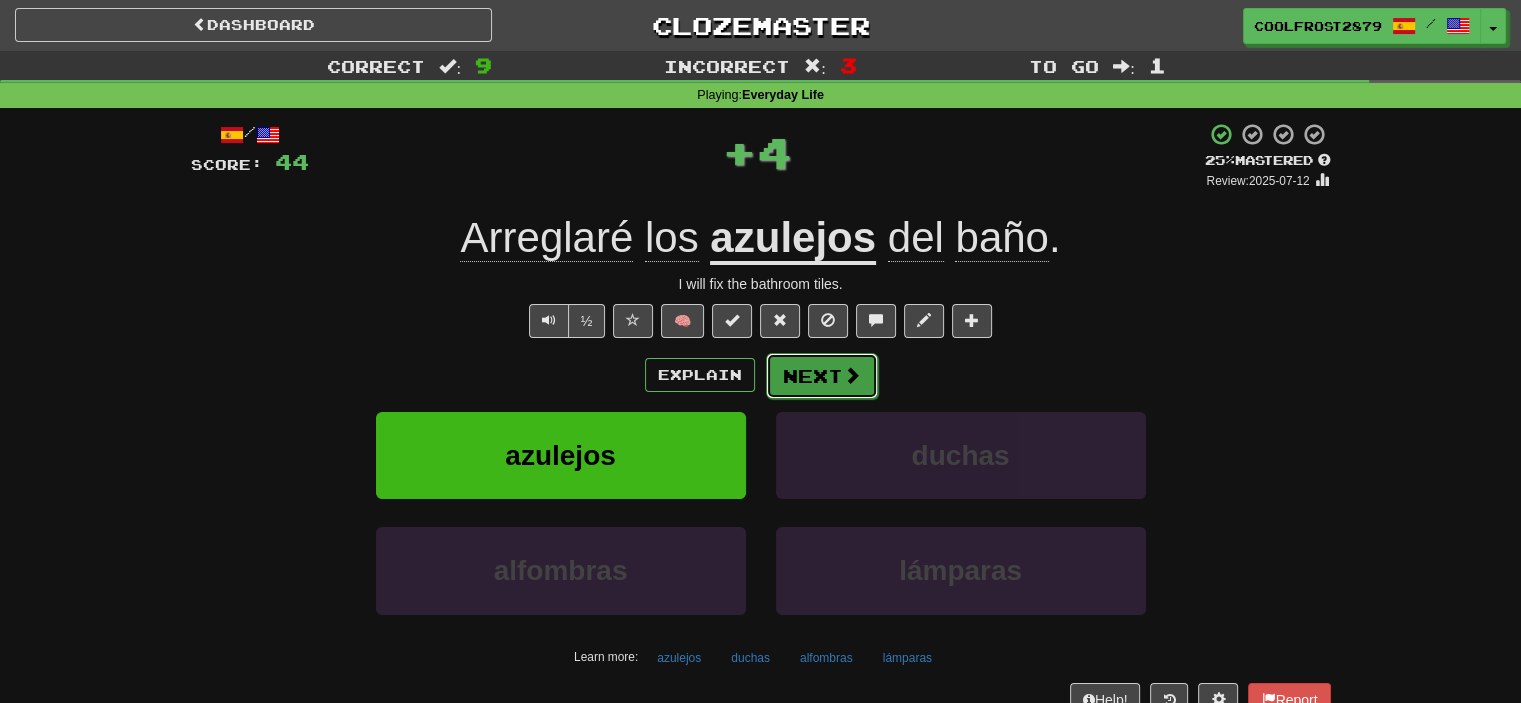 click on "Next" at bounding box center [822, 376] 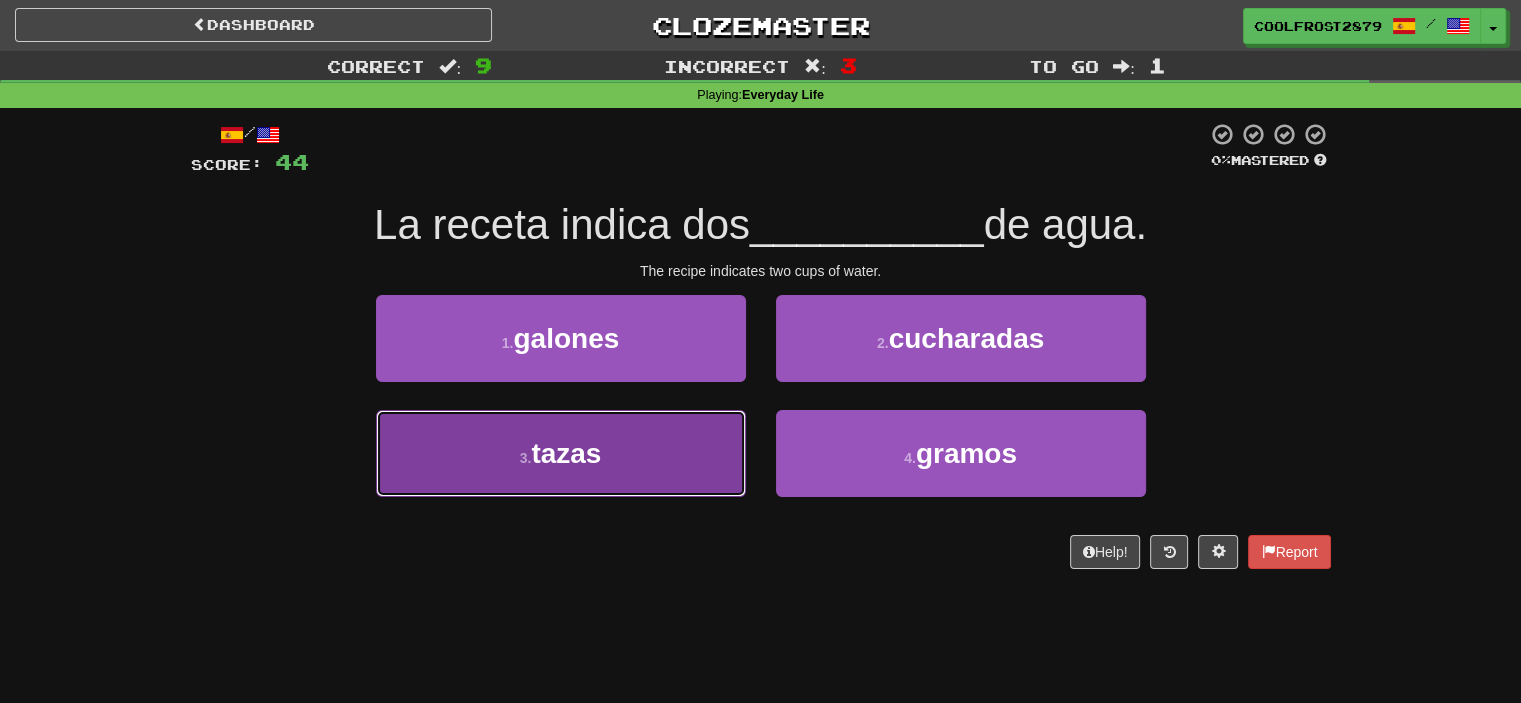 click on "tazas" at bounding box center (566, 453) 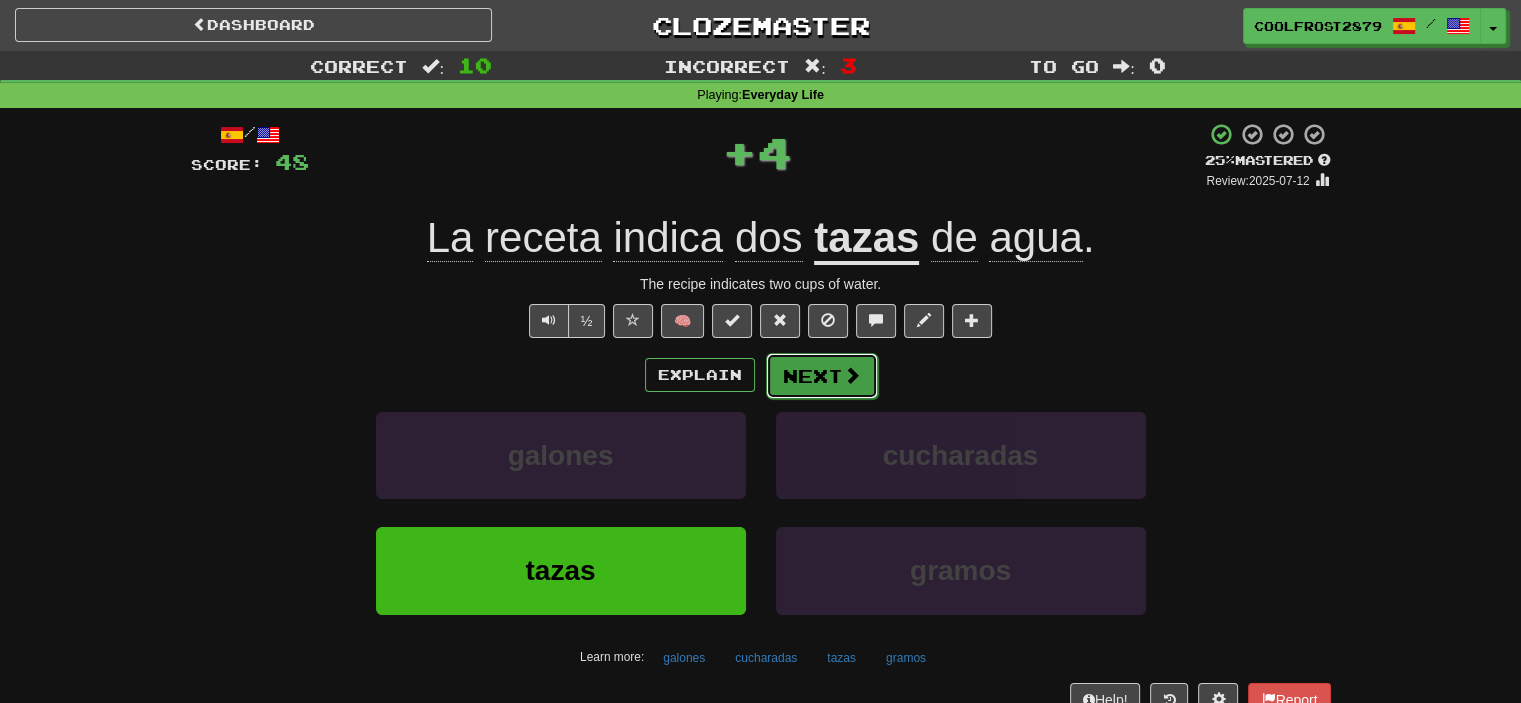 click on "Next" at bounding box center [822, 376] 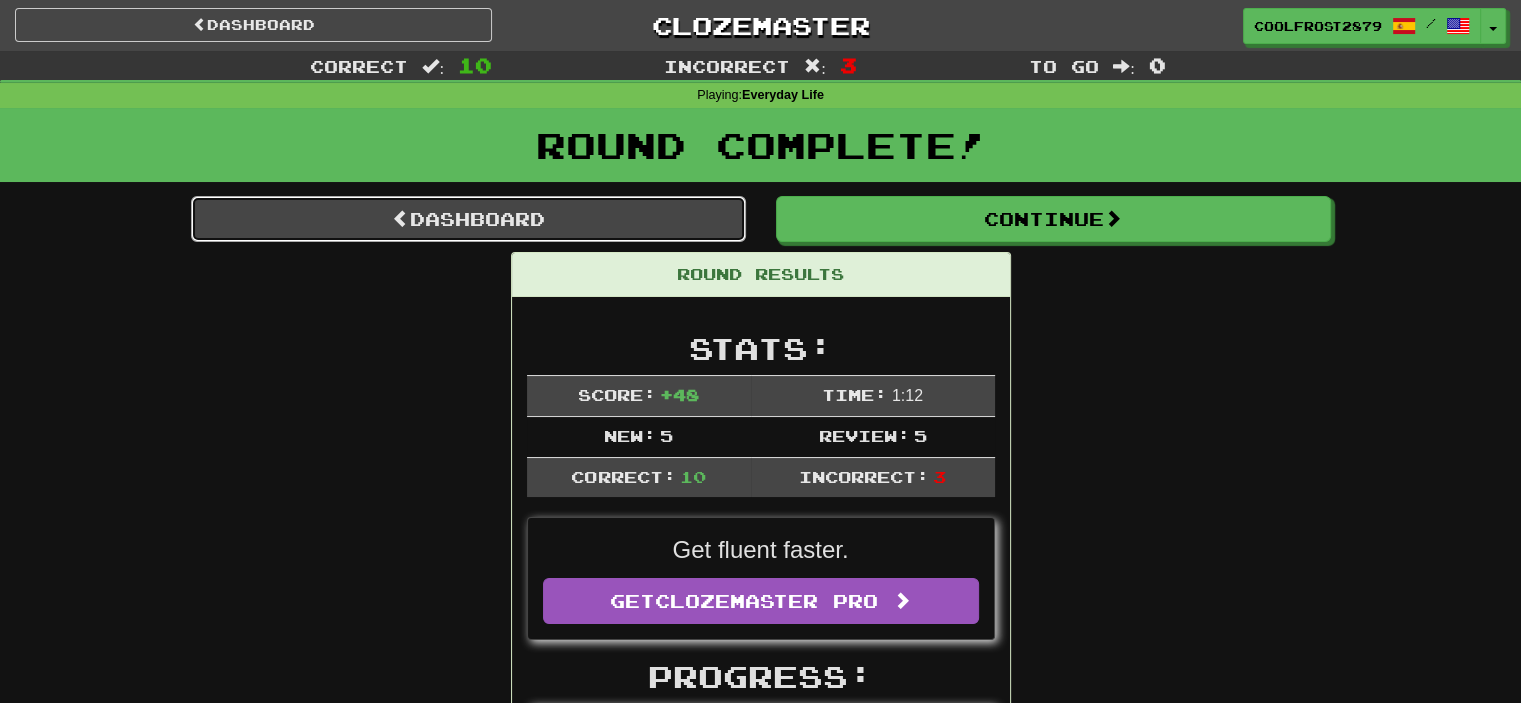 click on "Dashboard" at bounding box center [468, 219] 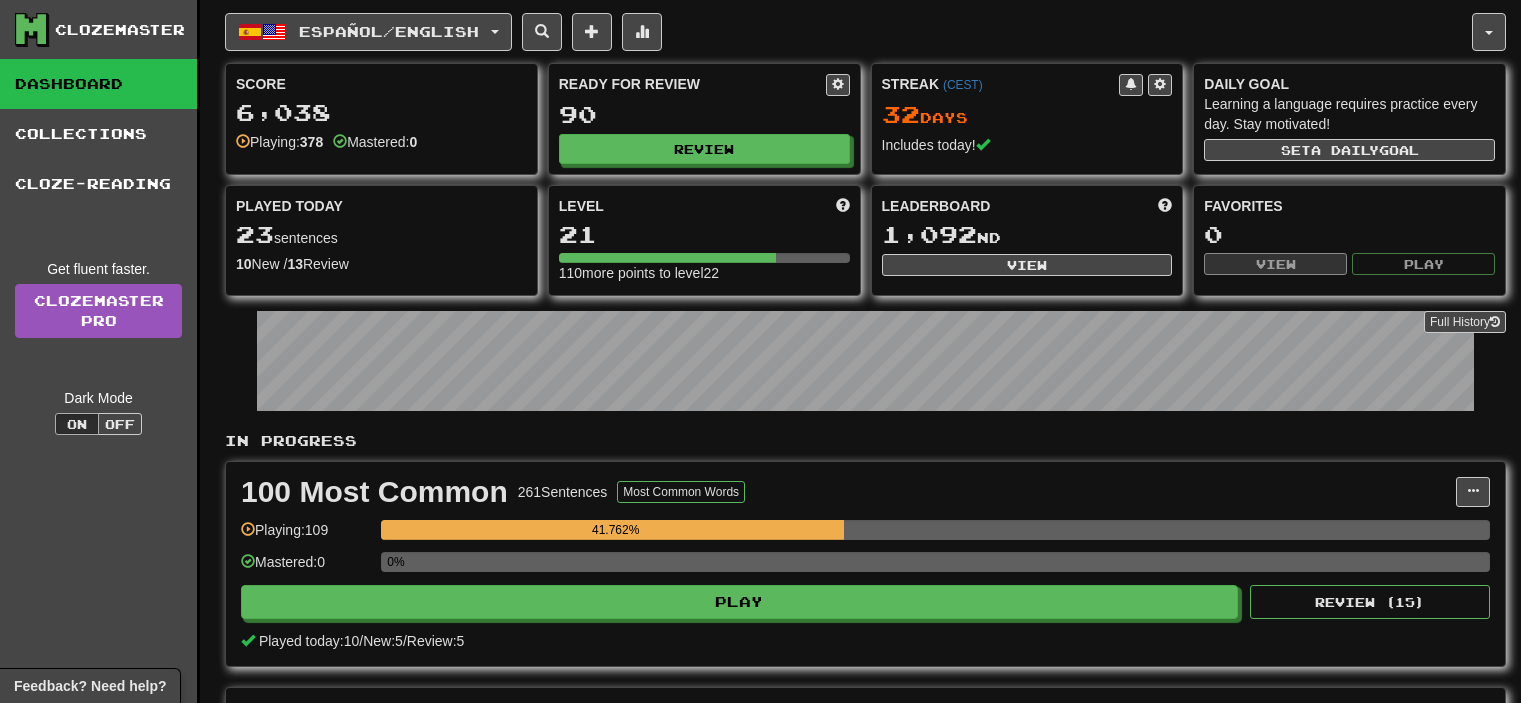 scroll, scrollTop: 0, scrollLeft: 0, axis: both 